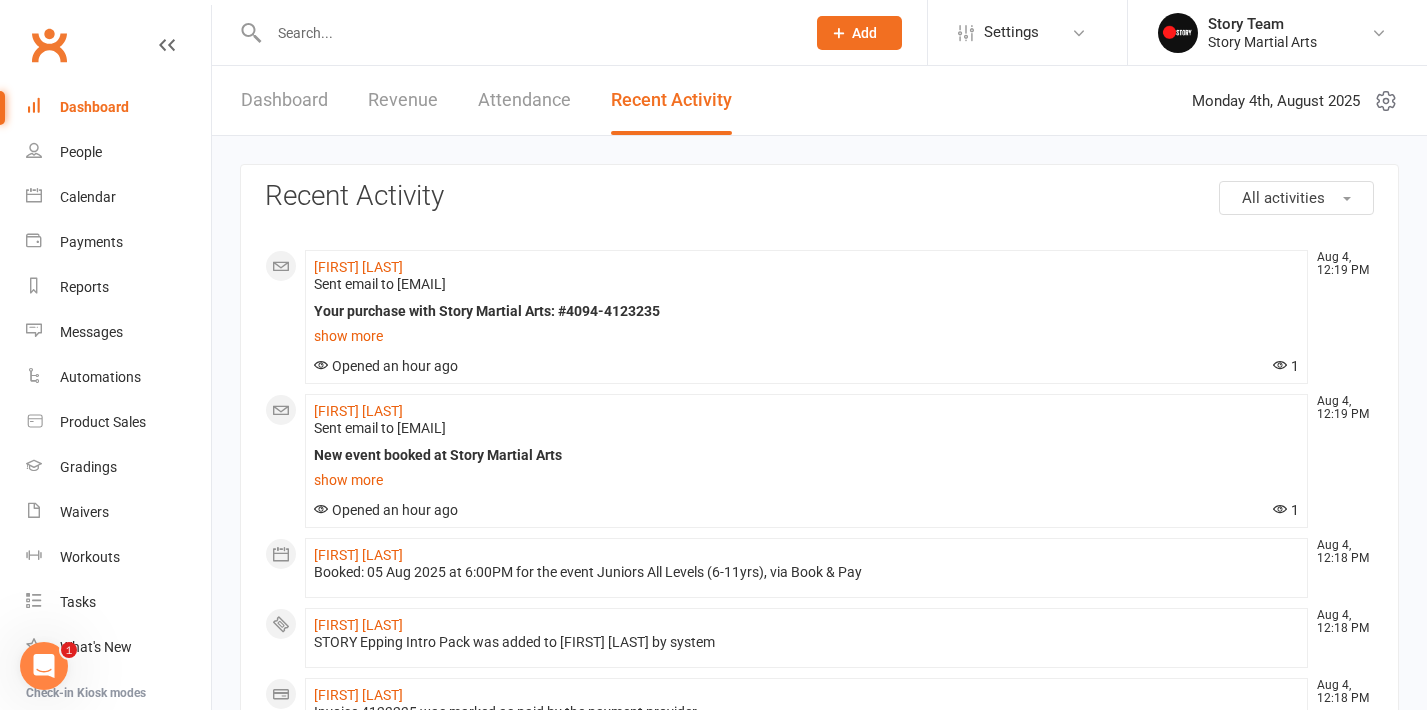 scroll, scrollTop: 0, scrollLeft: 0, axis: both 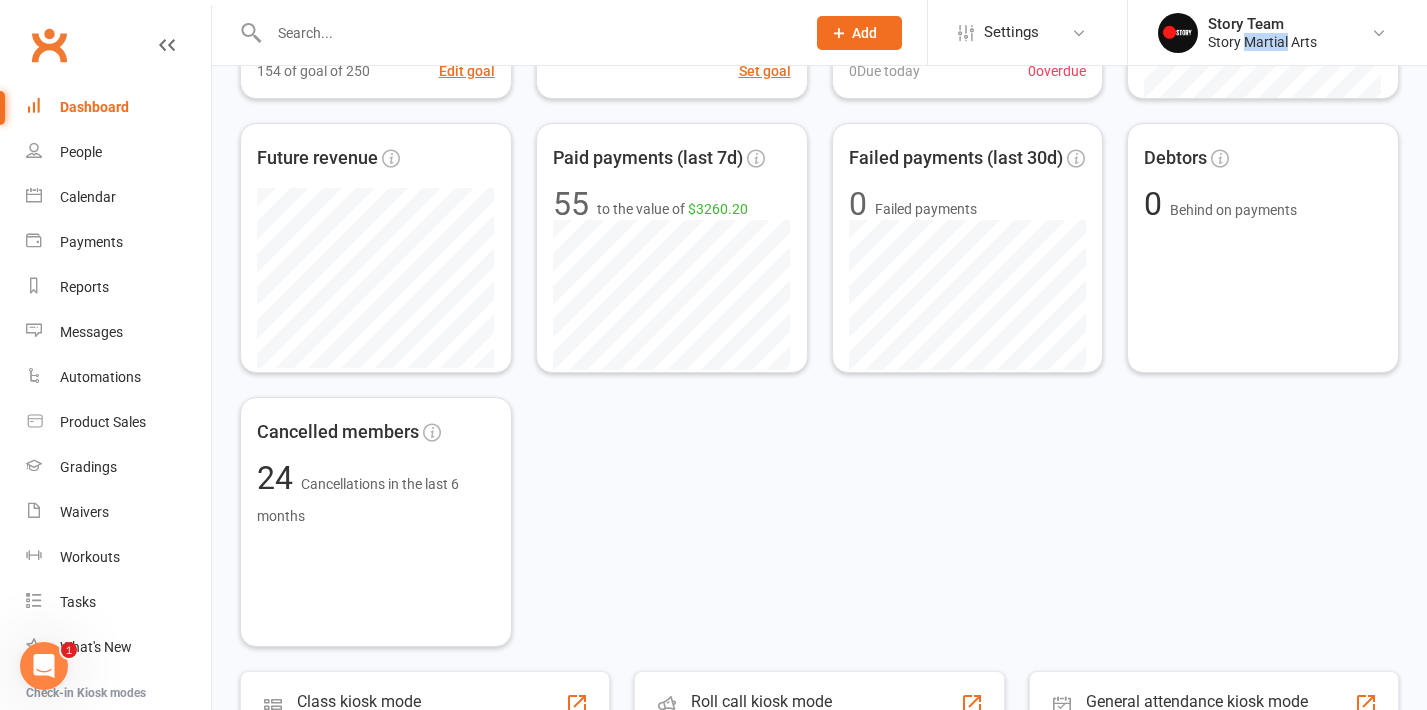 click on "Story Martial Arts" at bounding box center [1262, 42] 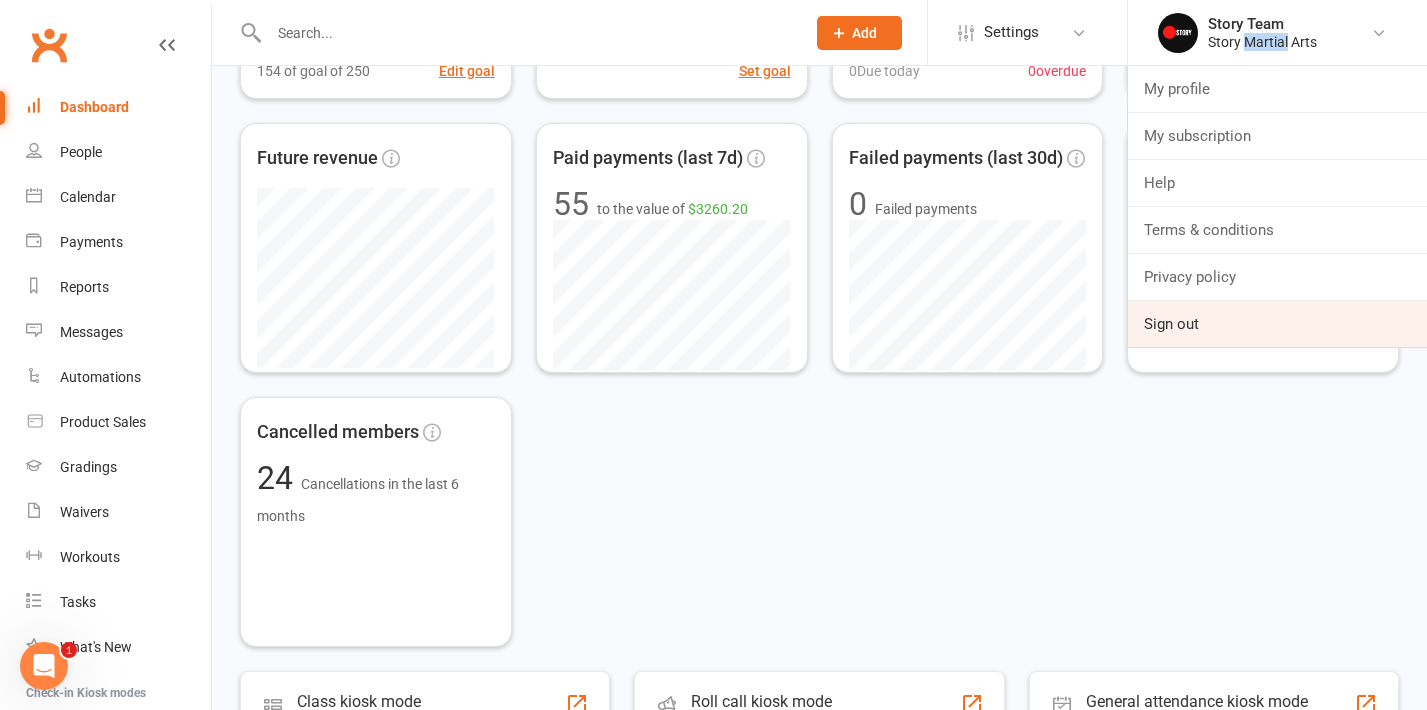 click on "Sign out" at bounding box center [1277, 324] 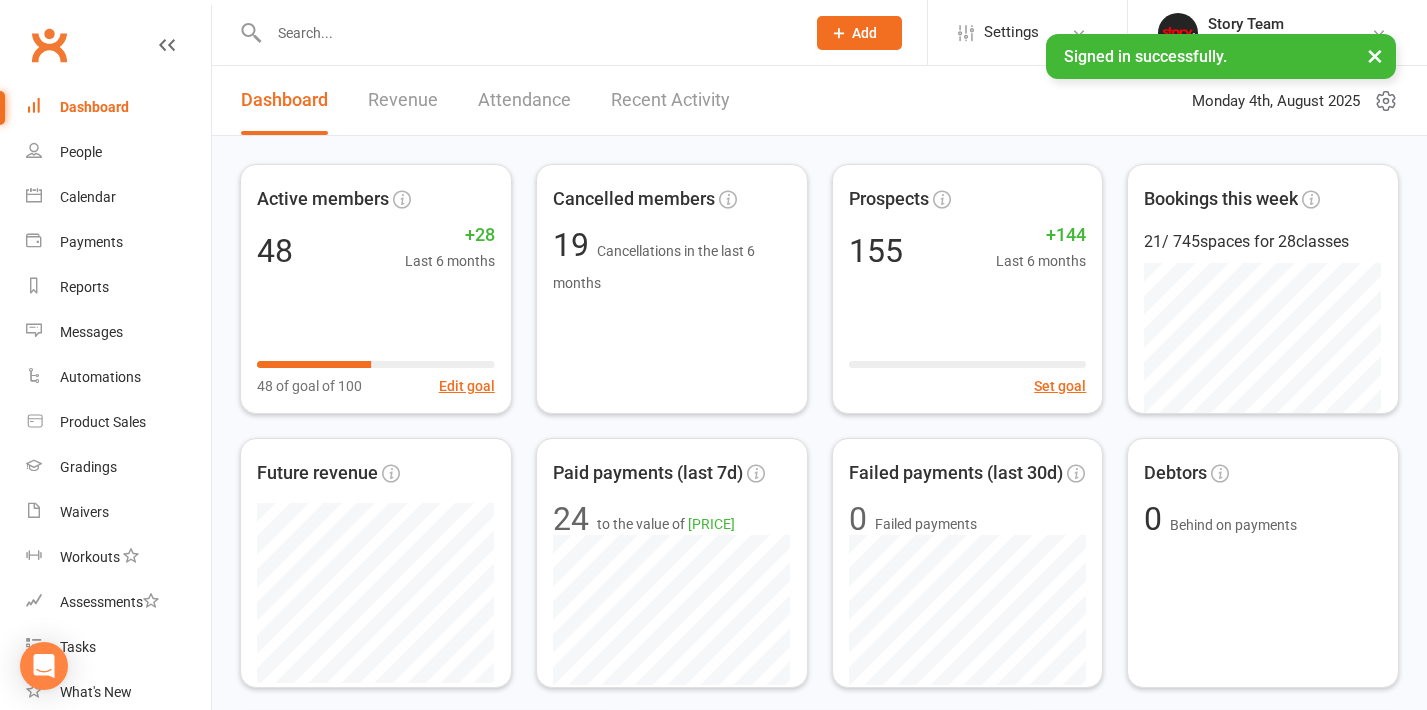 scroll, scrollTop: 0, scrollLeft: 0, axis: both 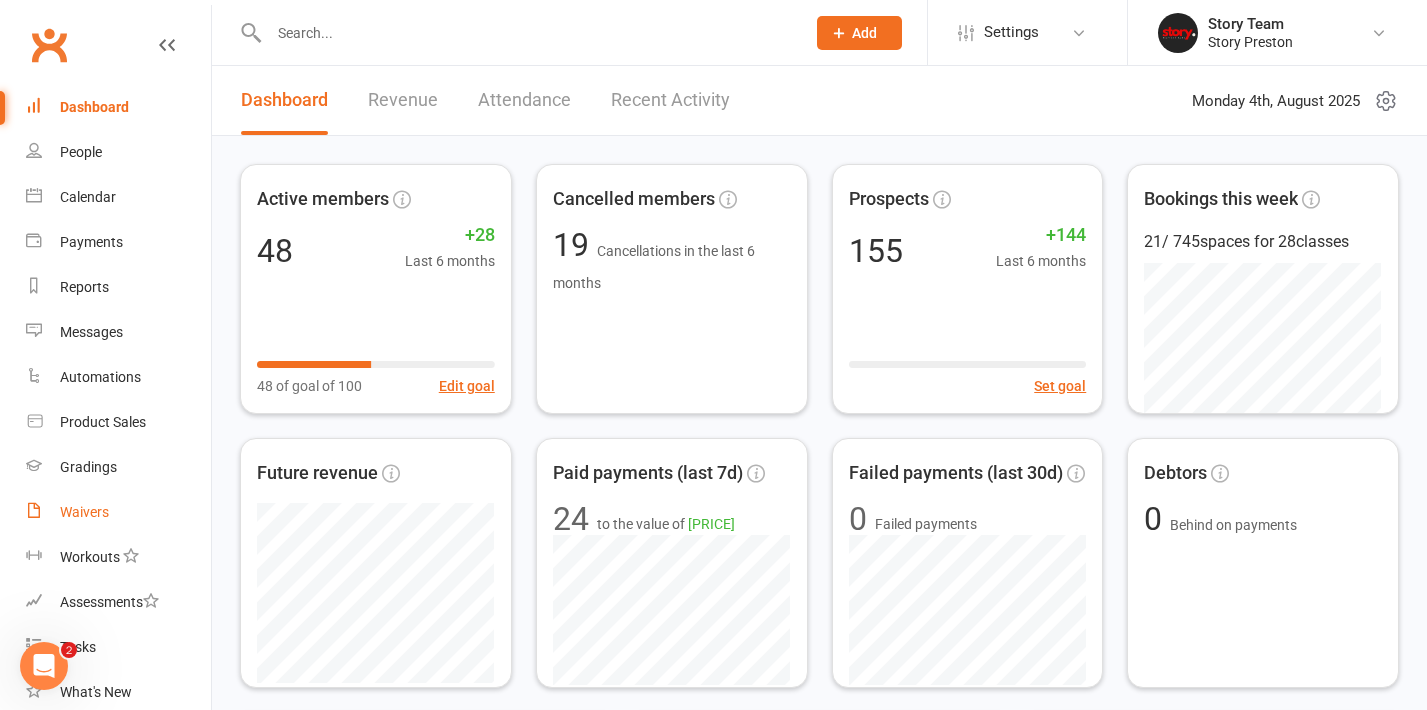 click on "Waivers" at bounding box center (84, 512) 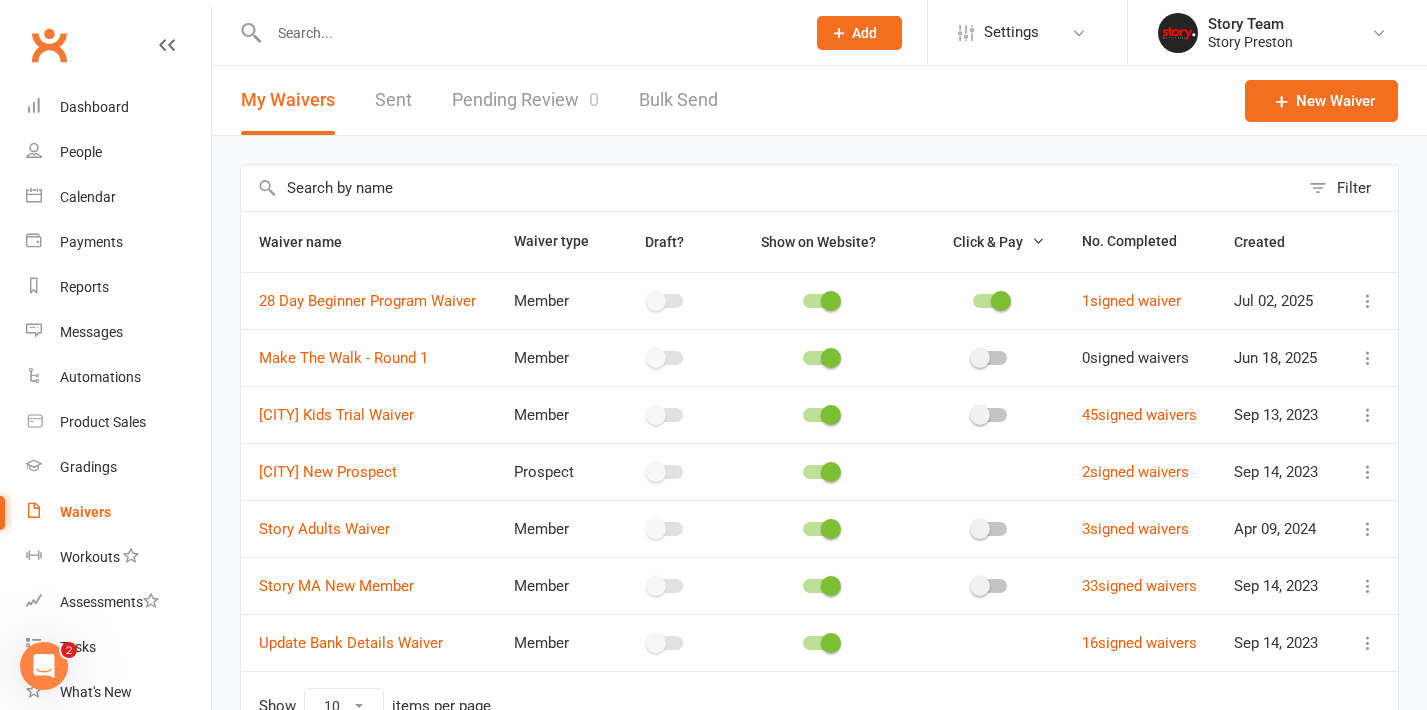 click on "Pending Review 0" at bounding box center [525, 100] 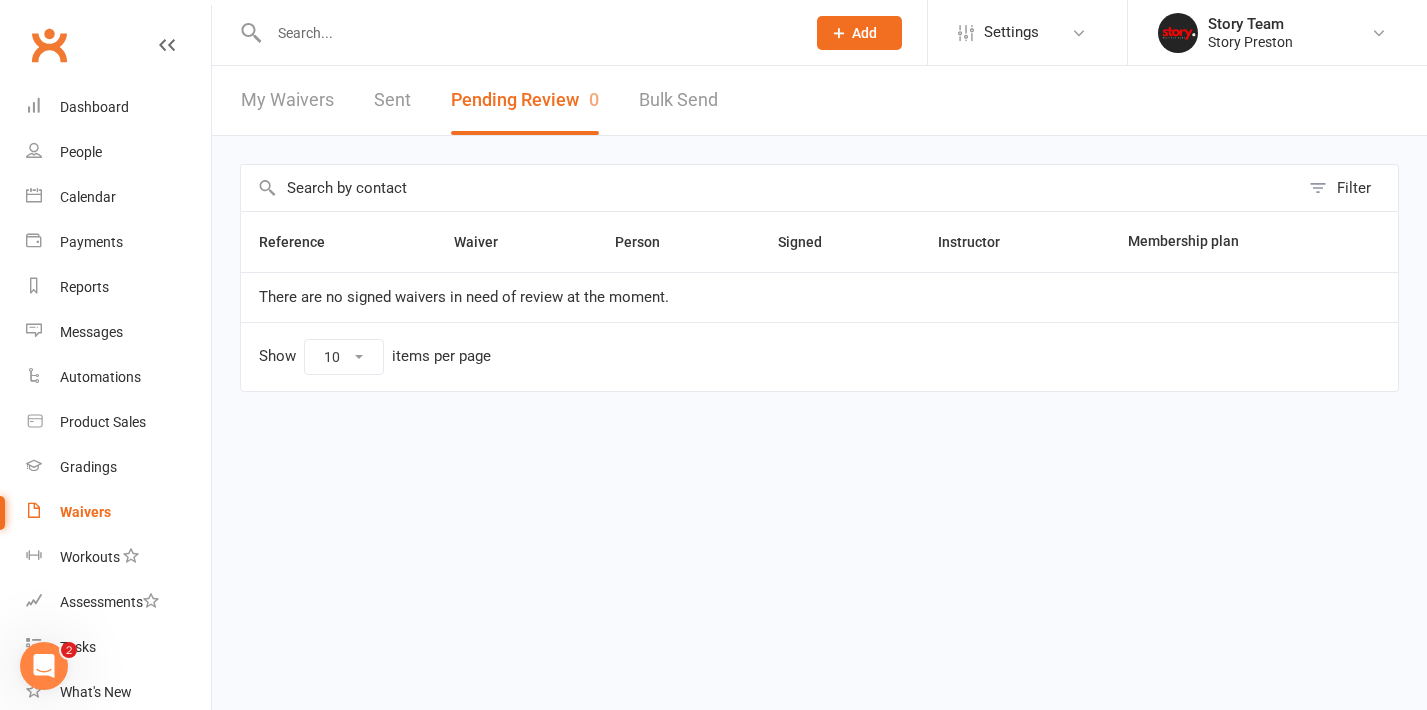 click on "My Waivers" at bounding box center (287, 100) 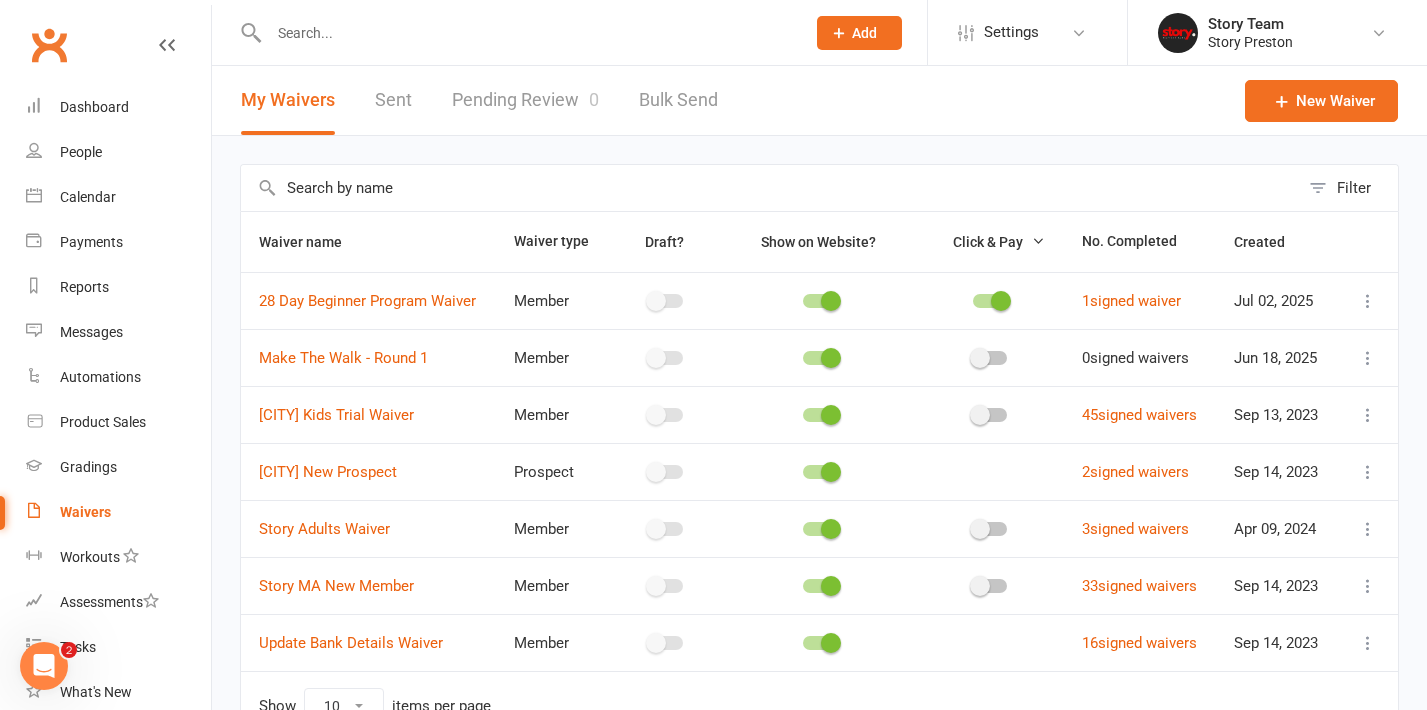click on "Sent" at bounding box center [393, 100] 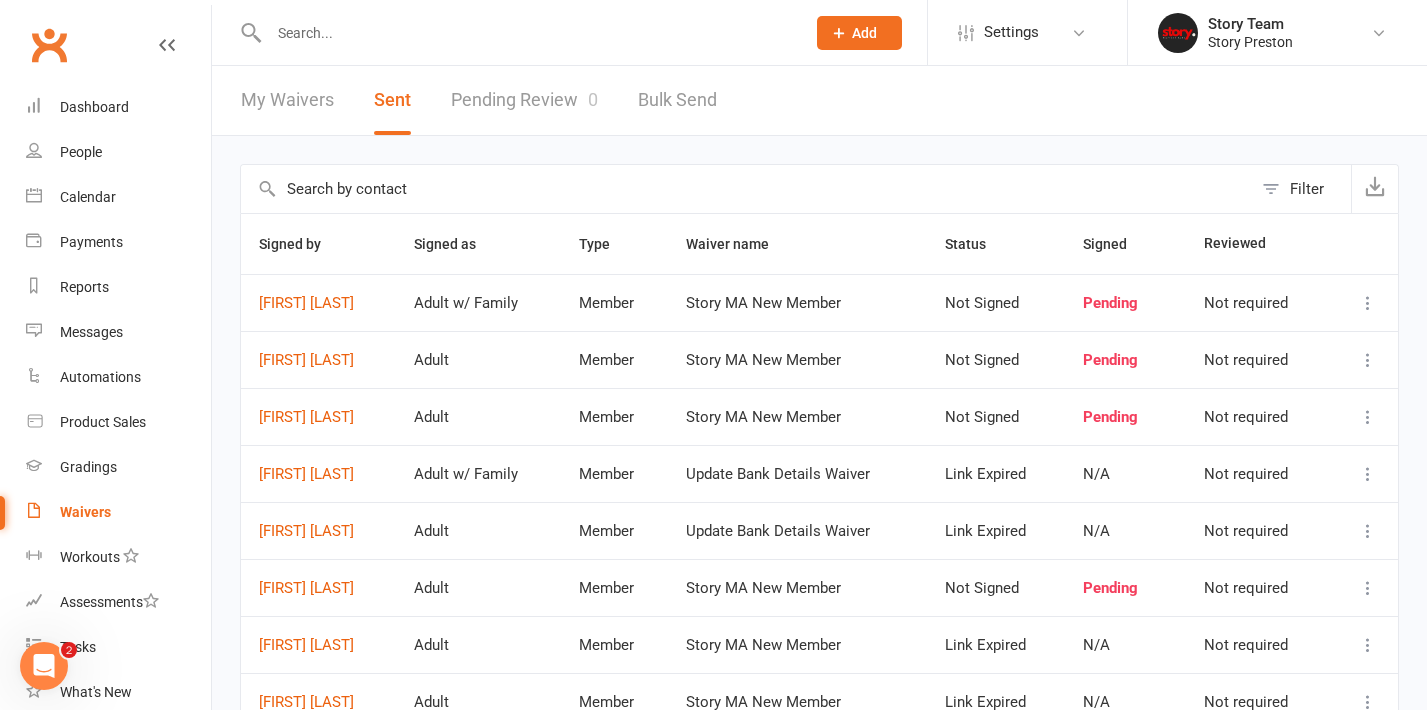 click on "Pending Review 0" at bounding box center (524, 100) 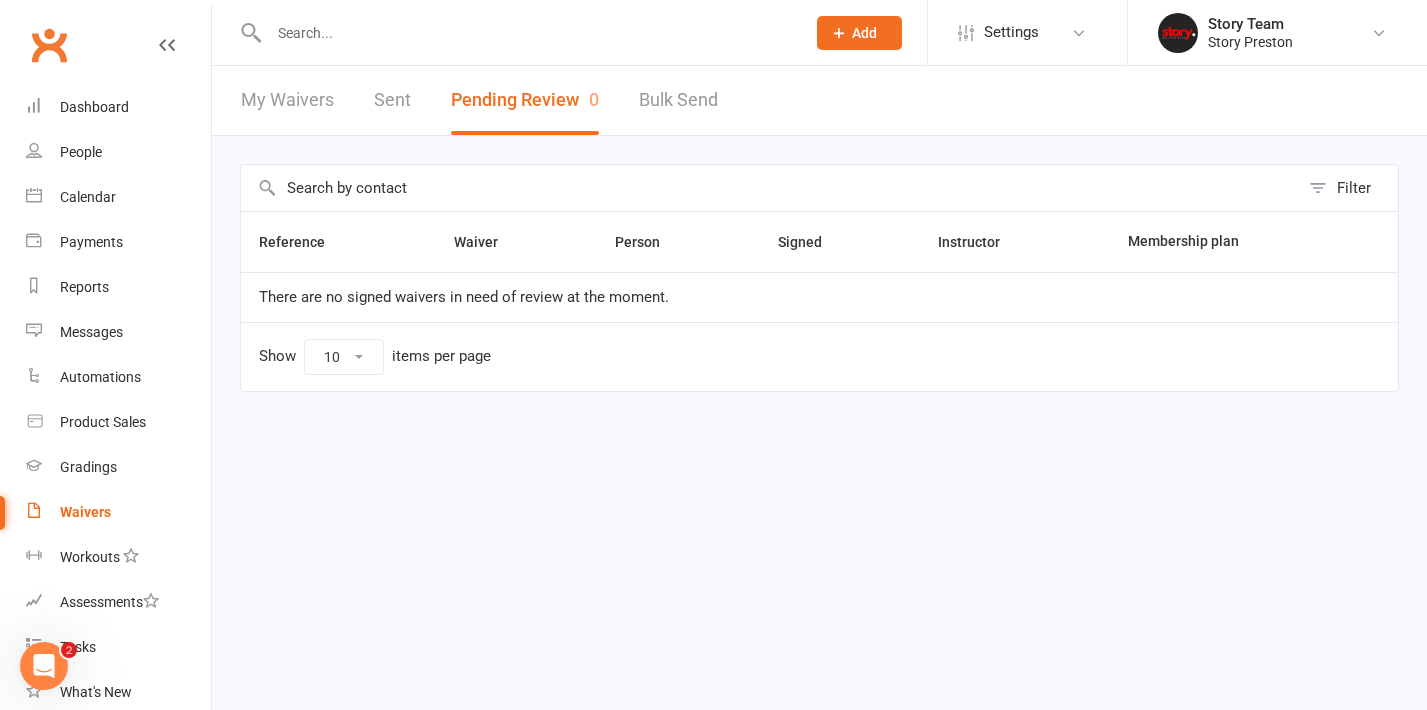 click on "Bulk Send" at bounding box center [678, 100] 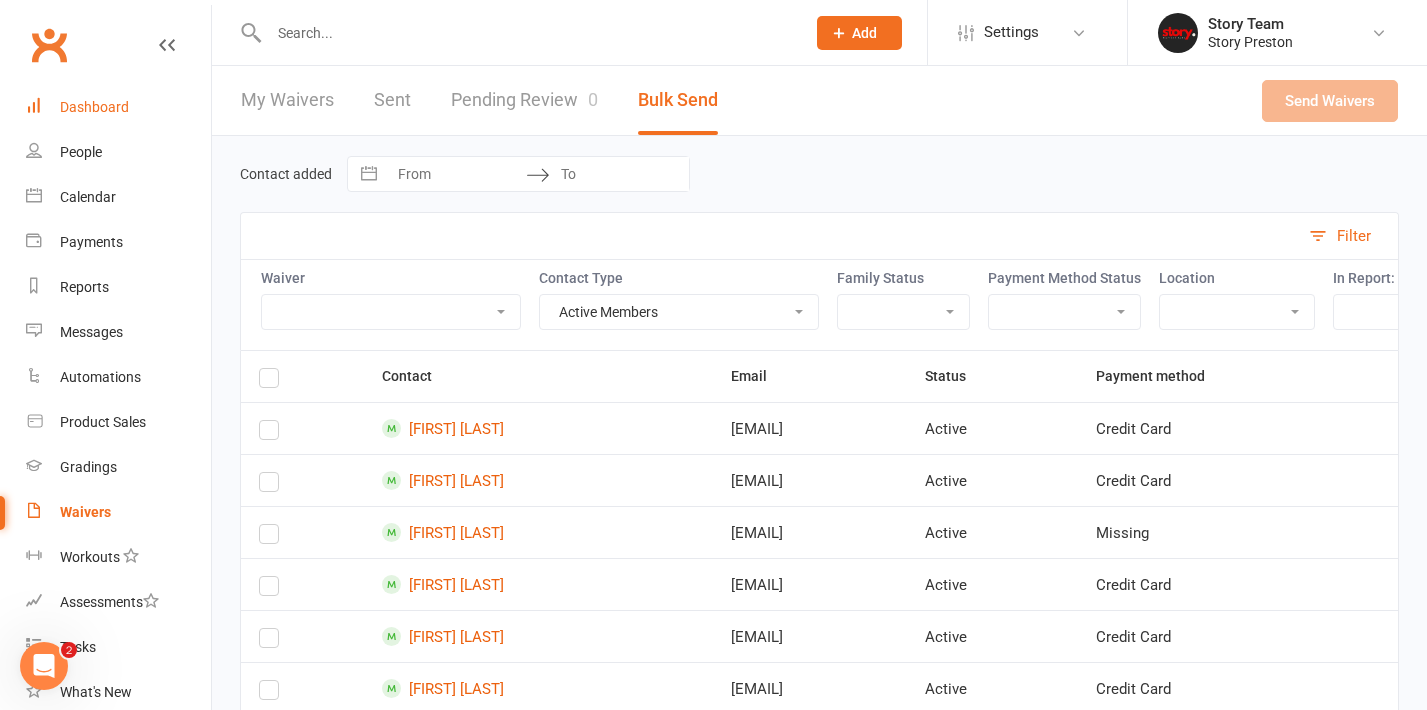 click on "Dashboard" at bounding box center (94, 107) 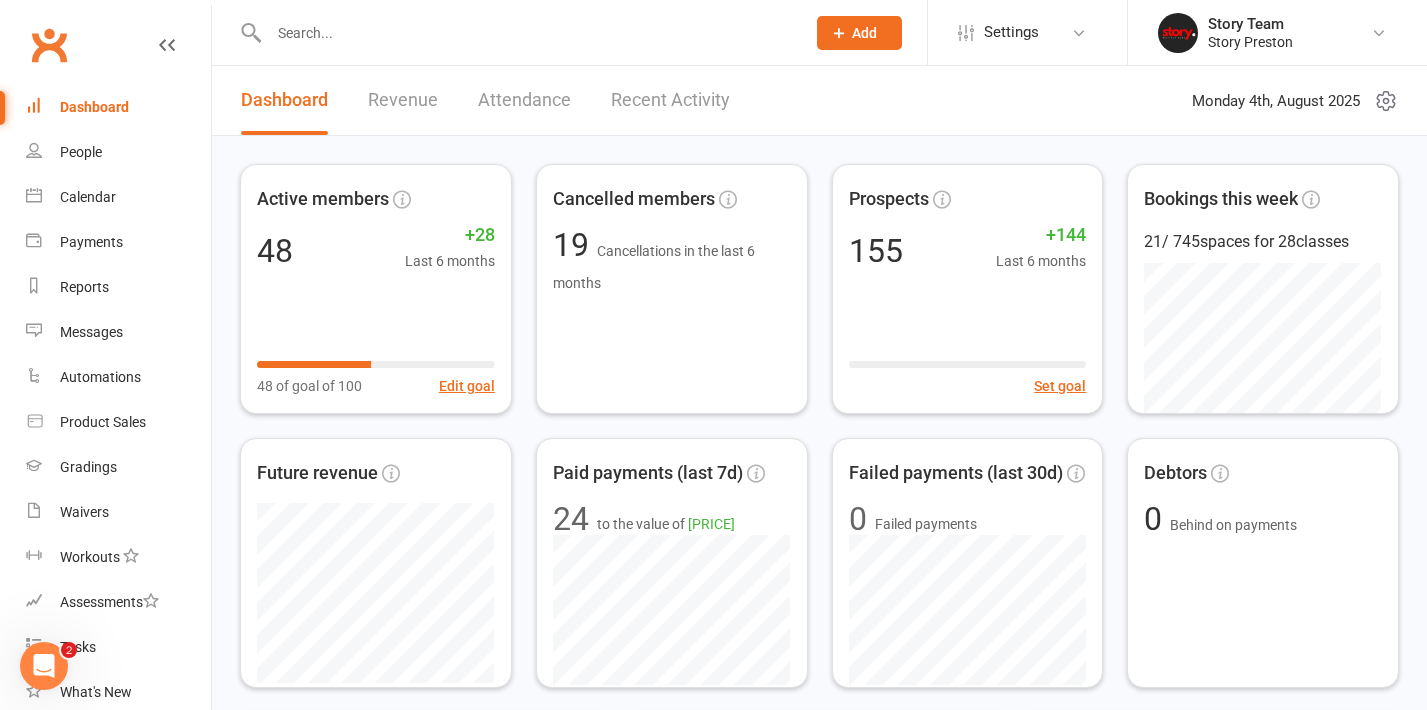 click at bounding box center (527, 33) 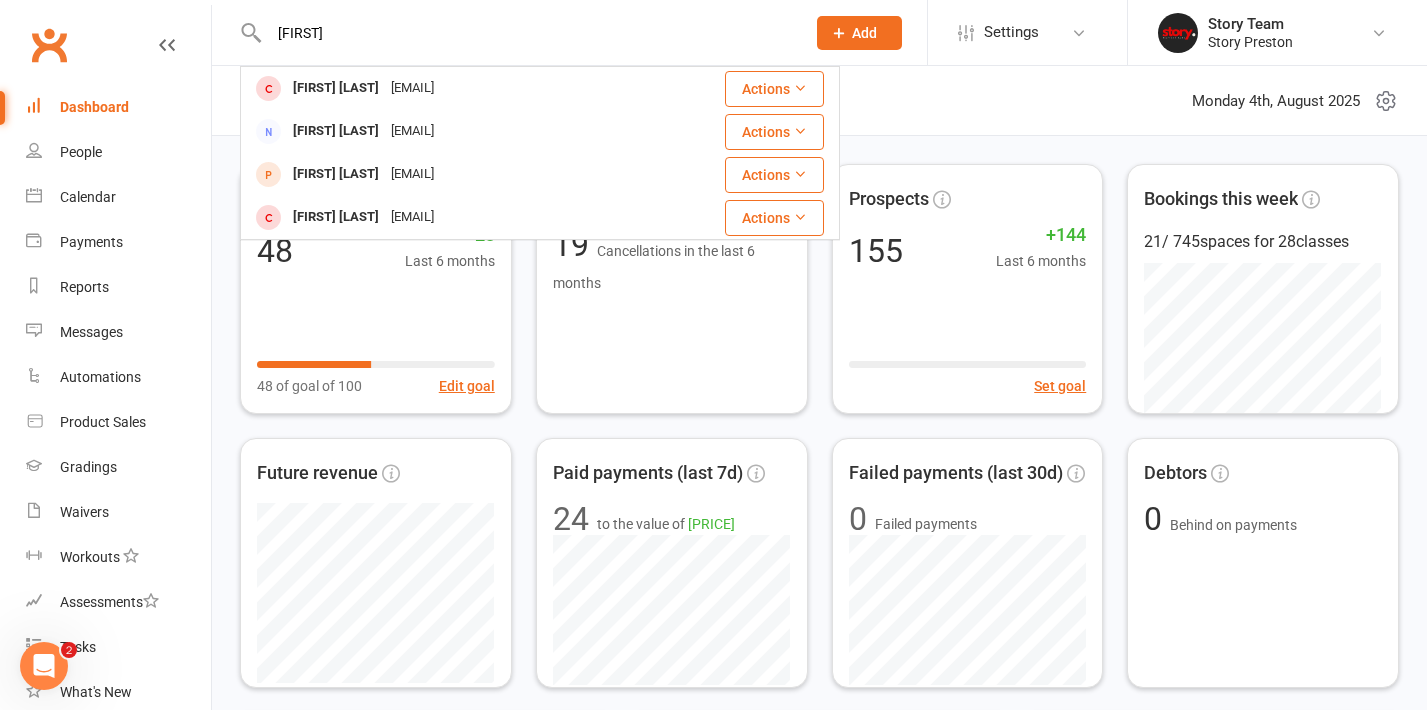 type on "Alisha" 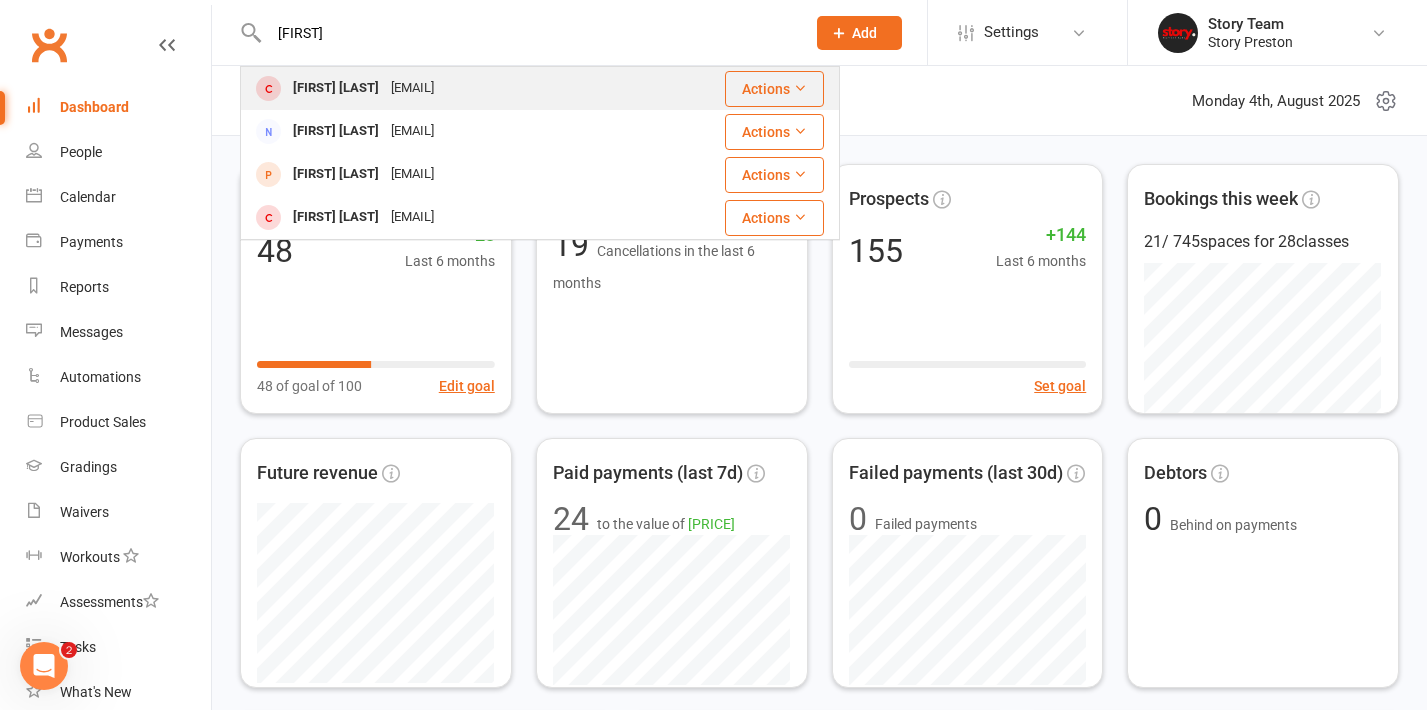 drag, startPoint x: 393, startPoint y: 35, endPoint x: 375, endPoint y: 87, distance: 55.027267 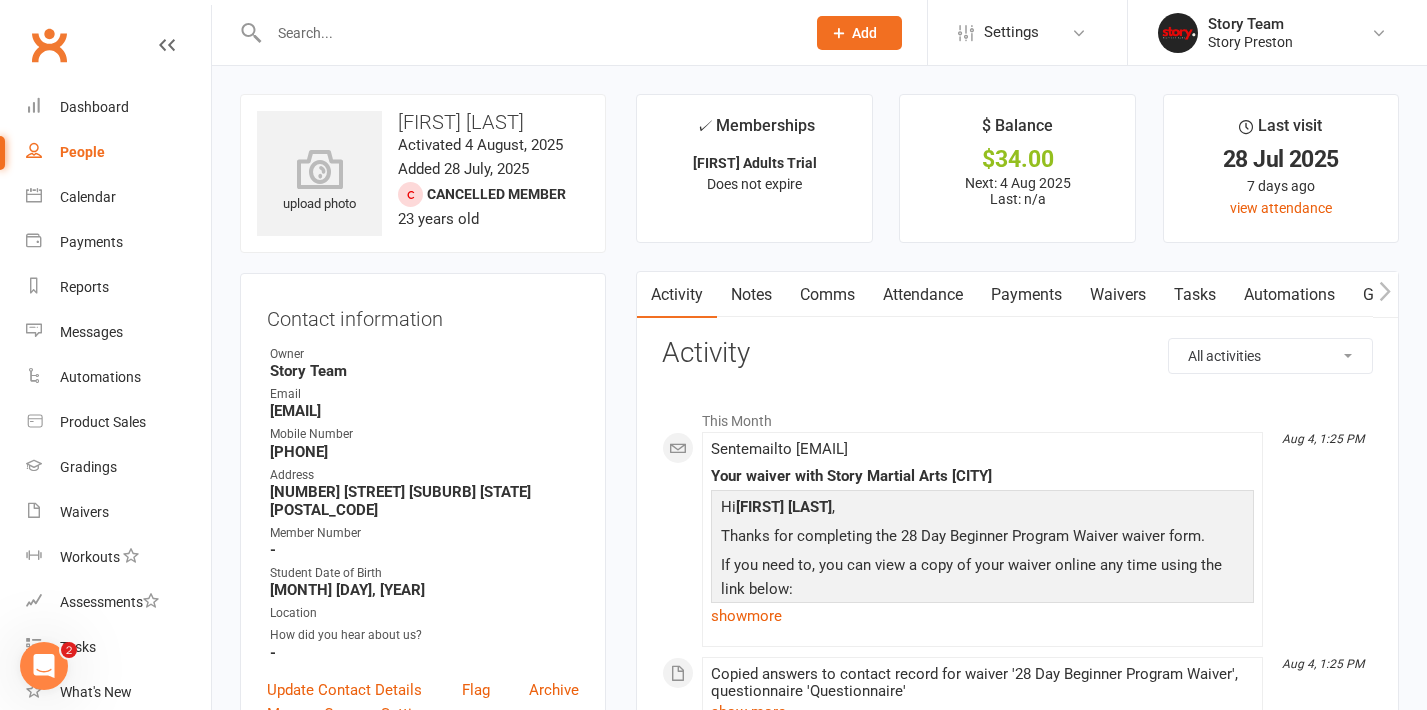 scroll, scrollTop: 0, scrollLeft: 0, axis: both 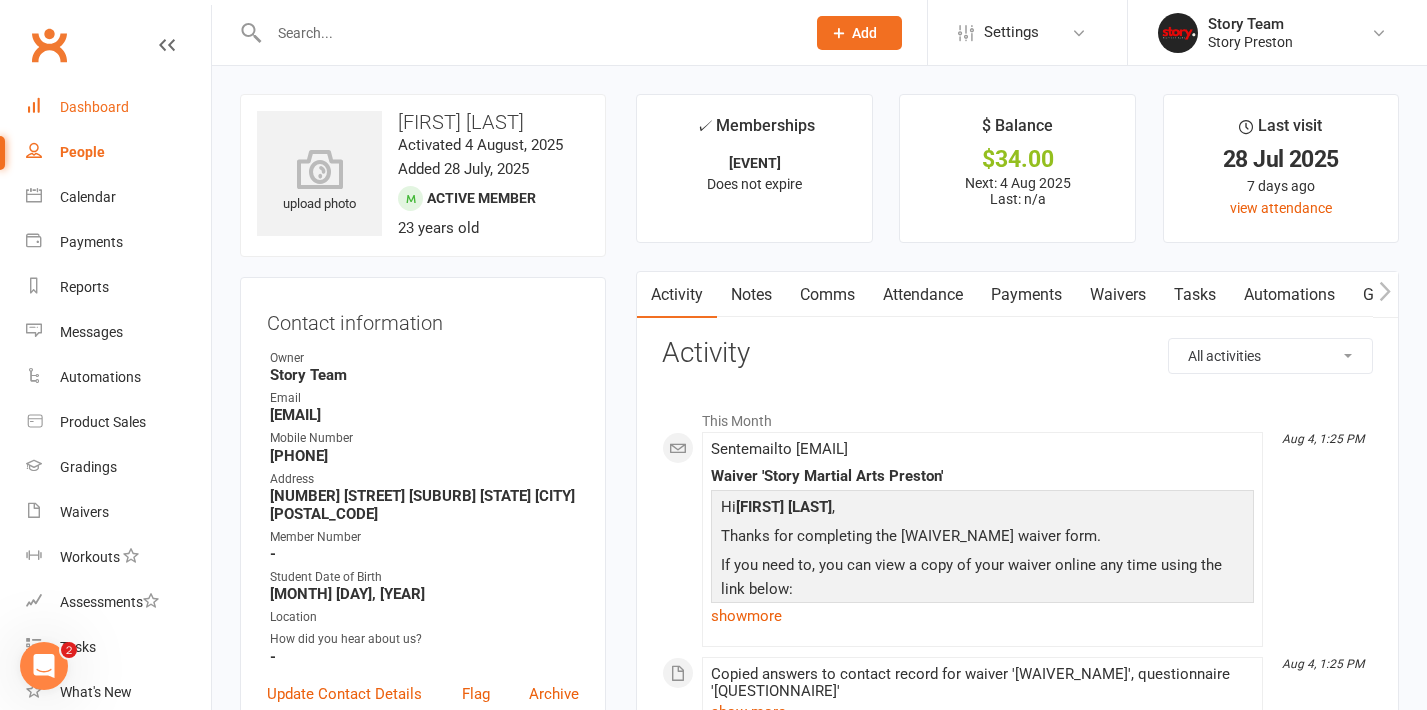 click on "Dashboard" at bounding box center [94, 107] 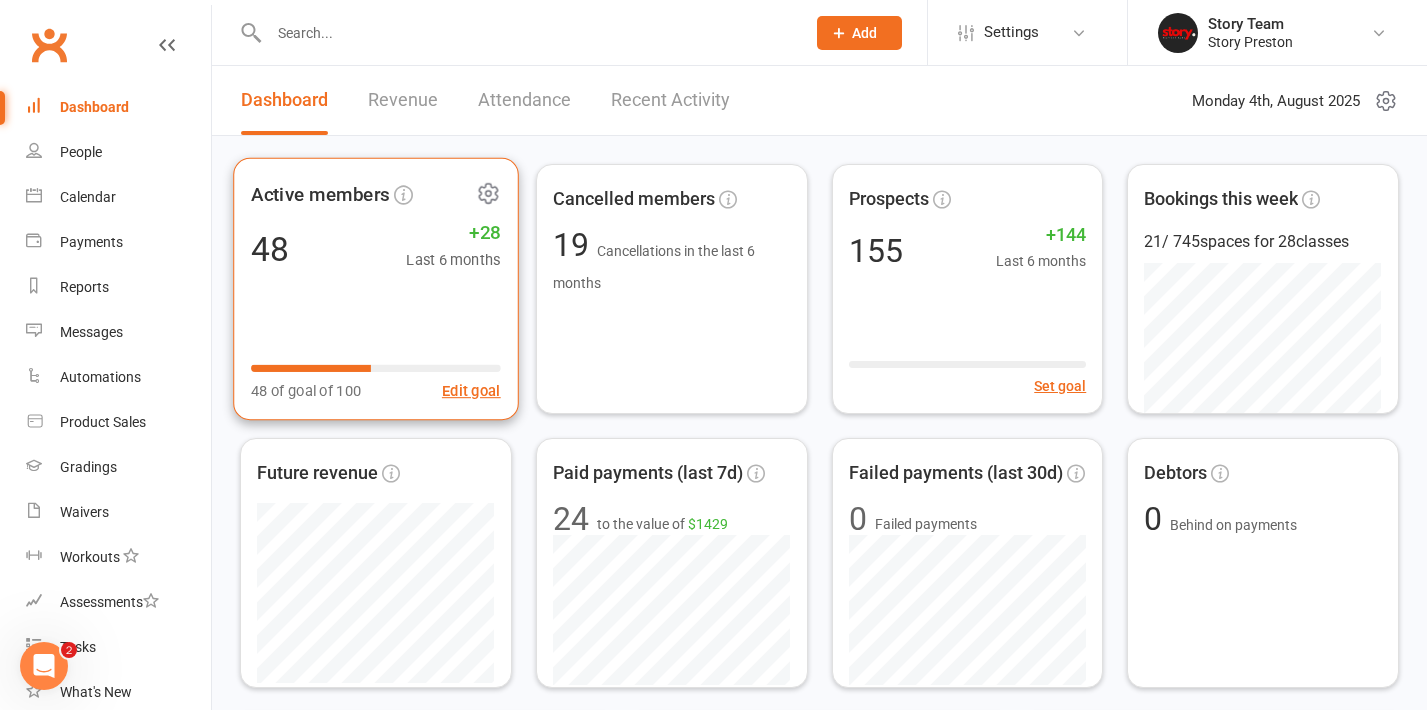 click 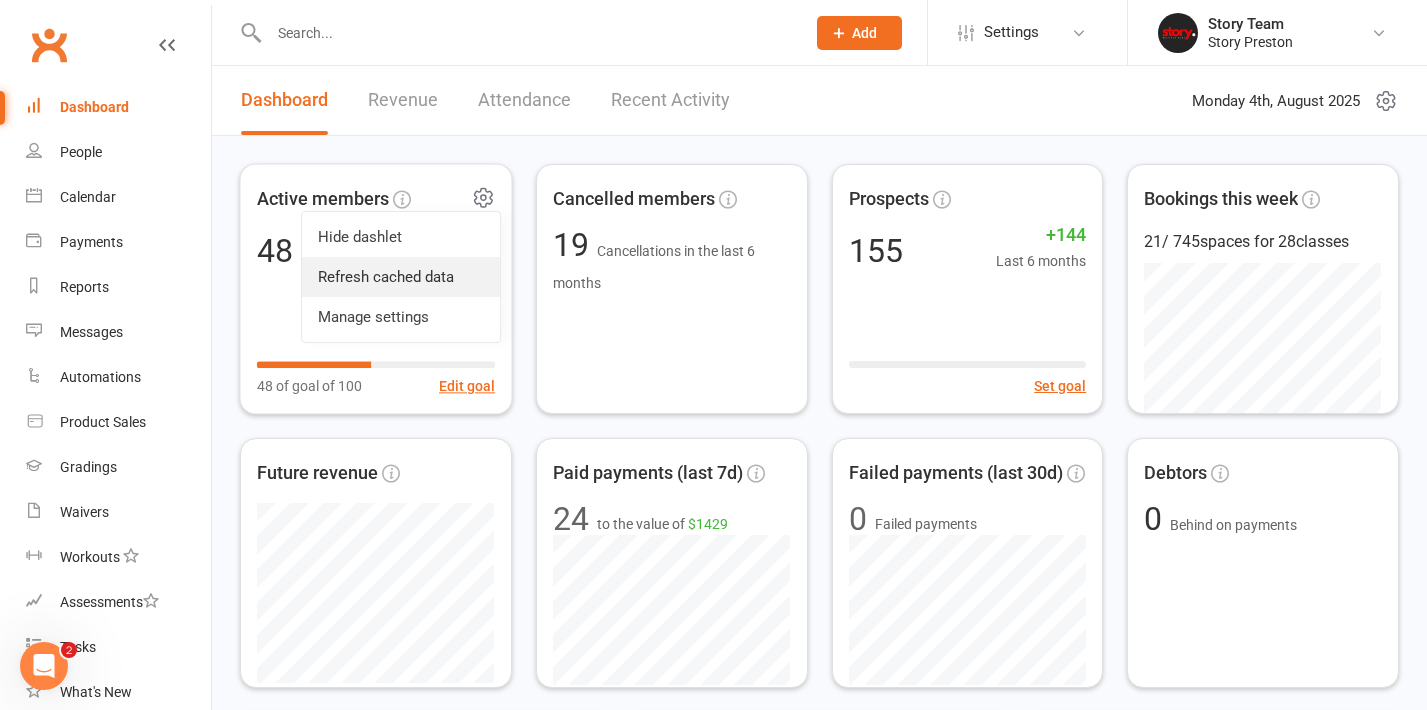 click on "Refresh cached data" at bounding box center [401, 277] 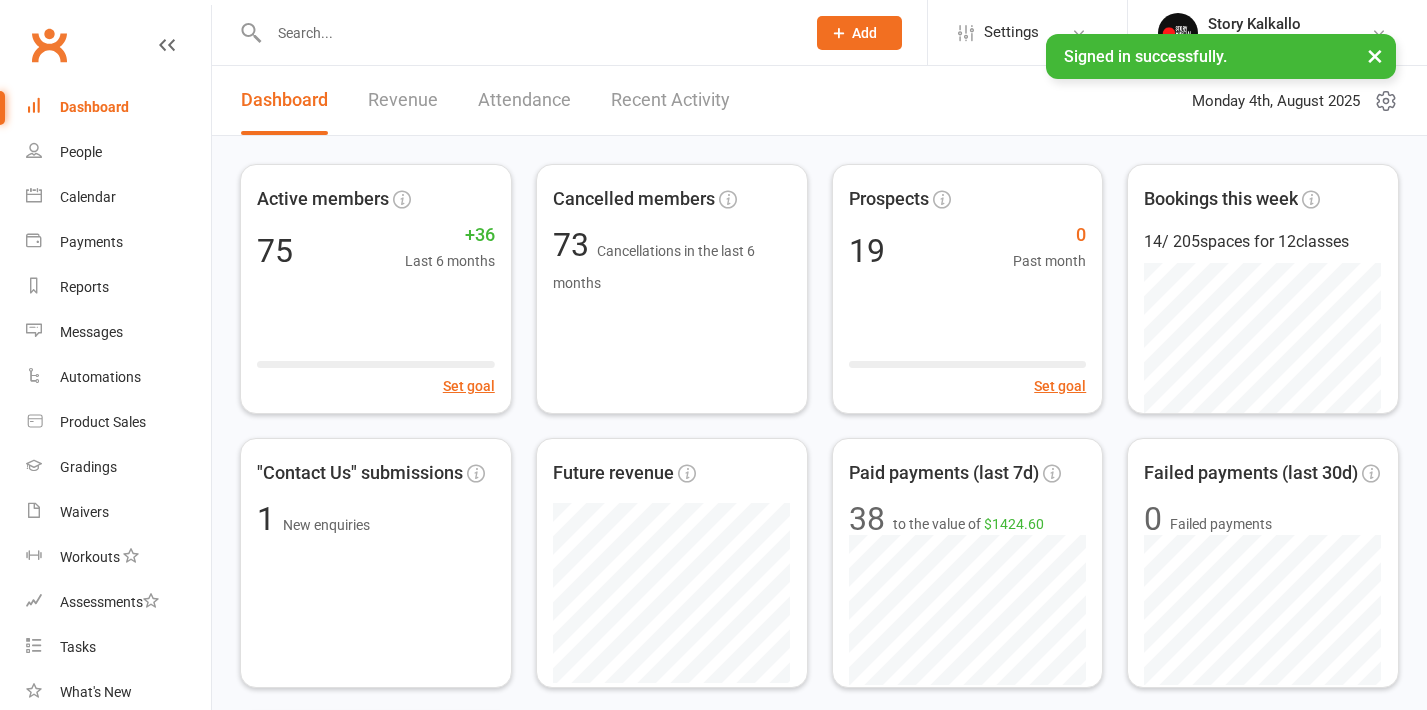 scroll, scrollTop: 0, scrollLeft: 0, axis: both 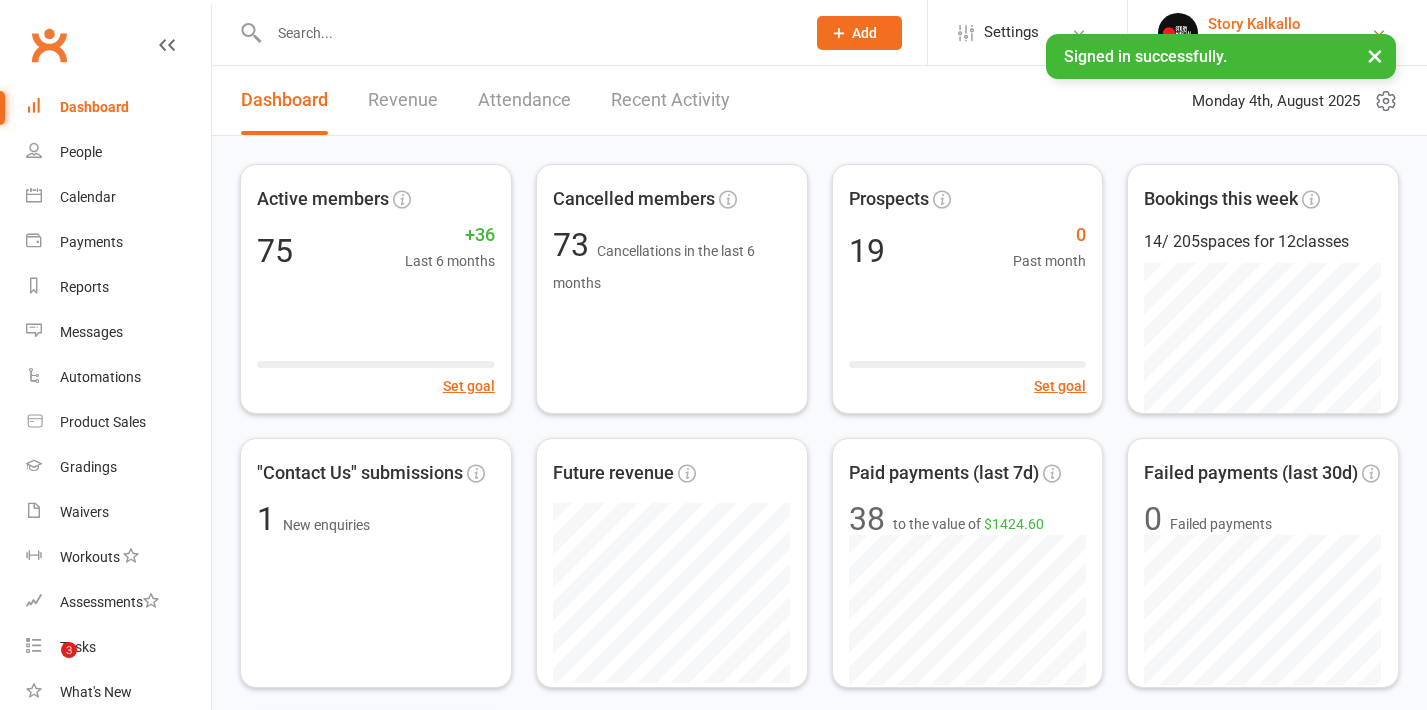 click on "Story Kalkallo" at bounding box center (1288, 24) 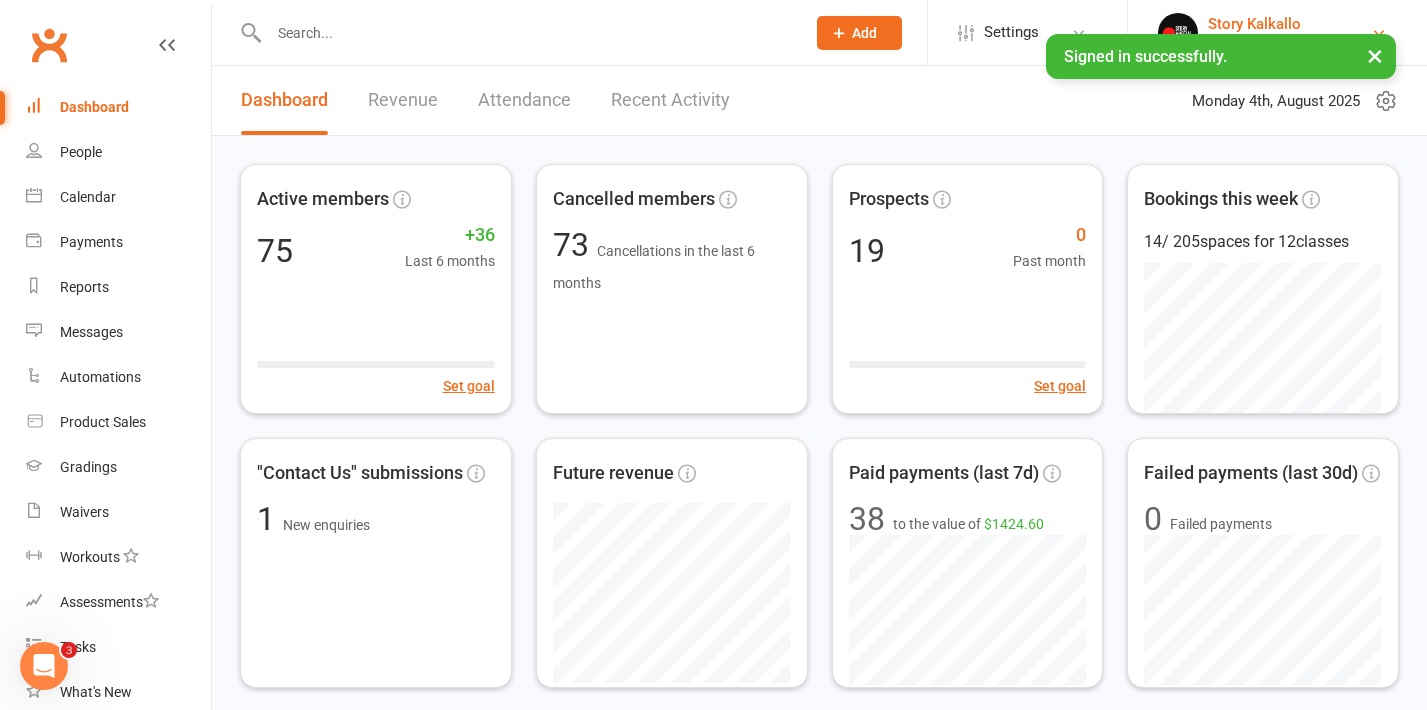 scroll, scrollTop: 0, scrollLeft: 0, axis: both 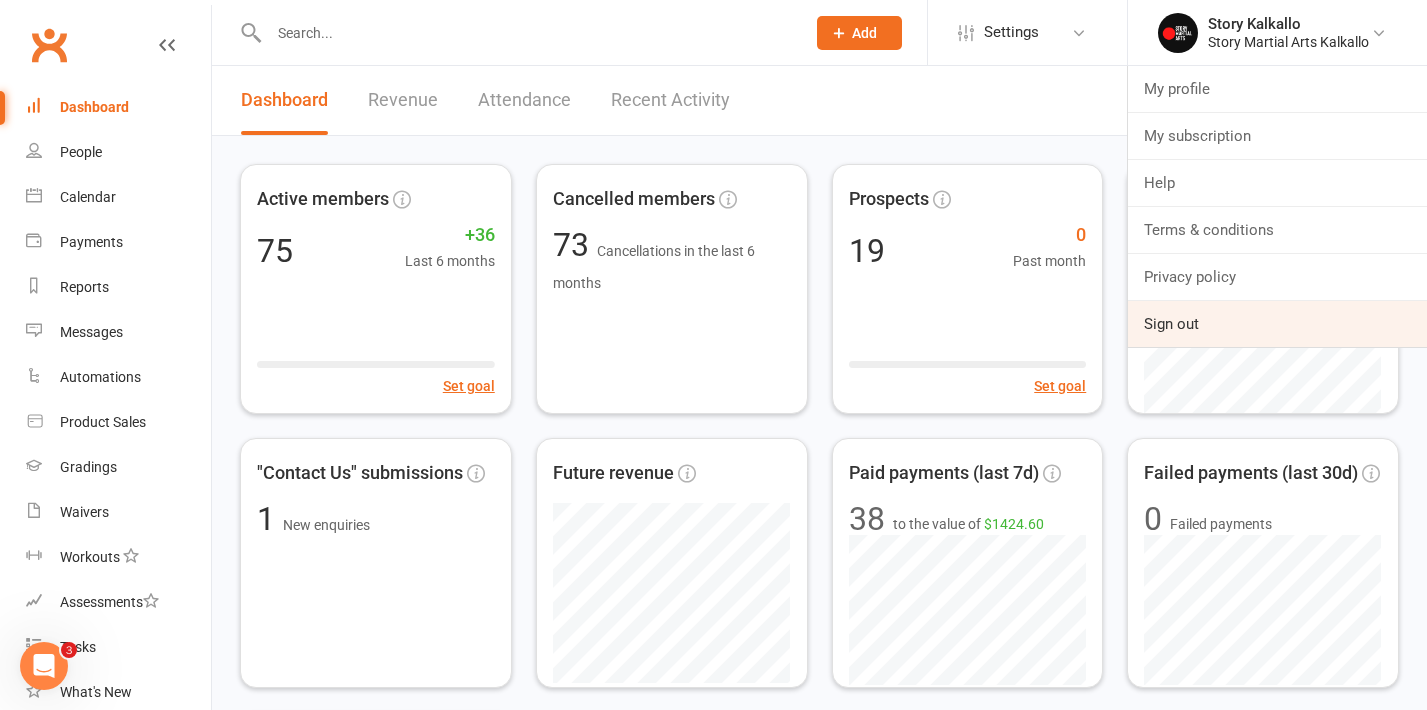 click on "Sign out" at bounding box center (1277, 324) 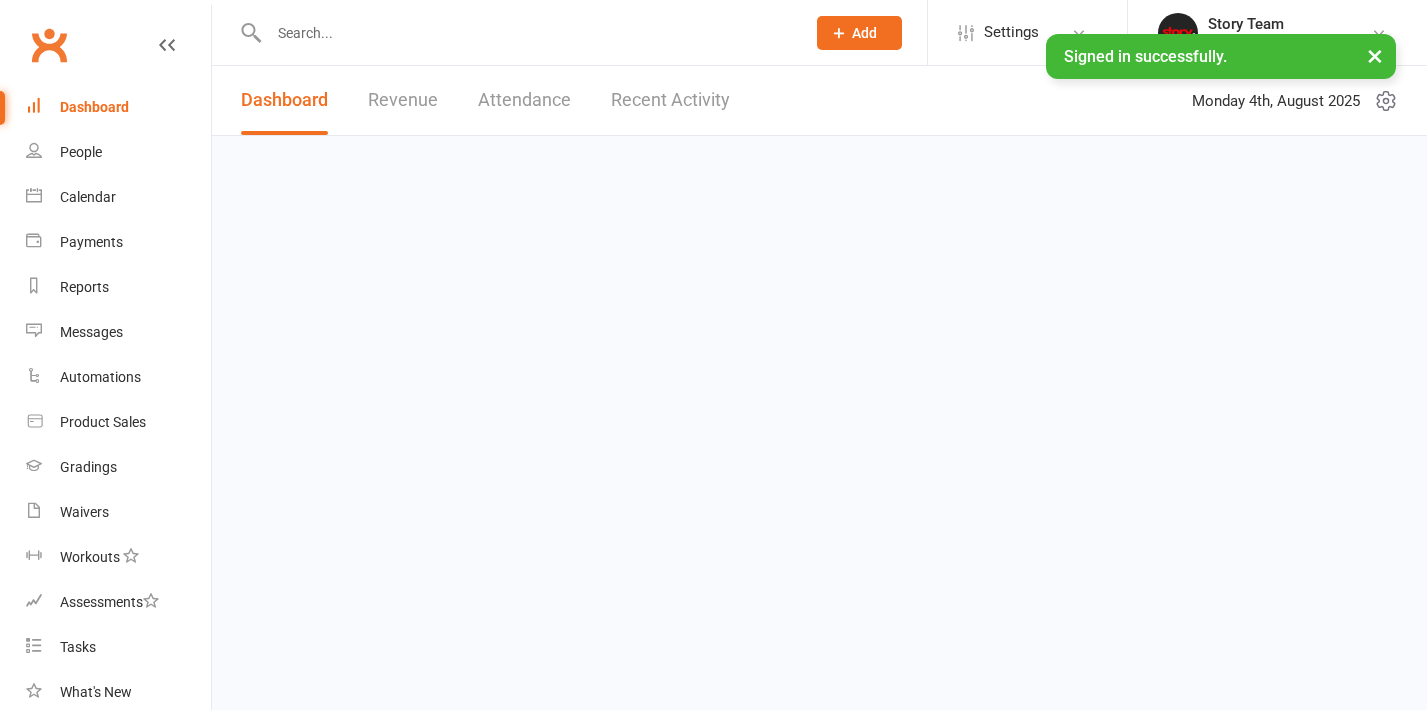 scroll, scrollTop: 0, scrollLeft: 0, axis: both 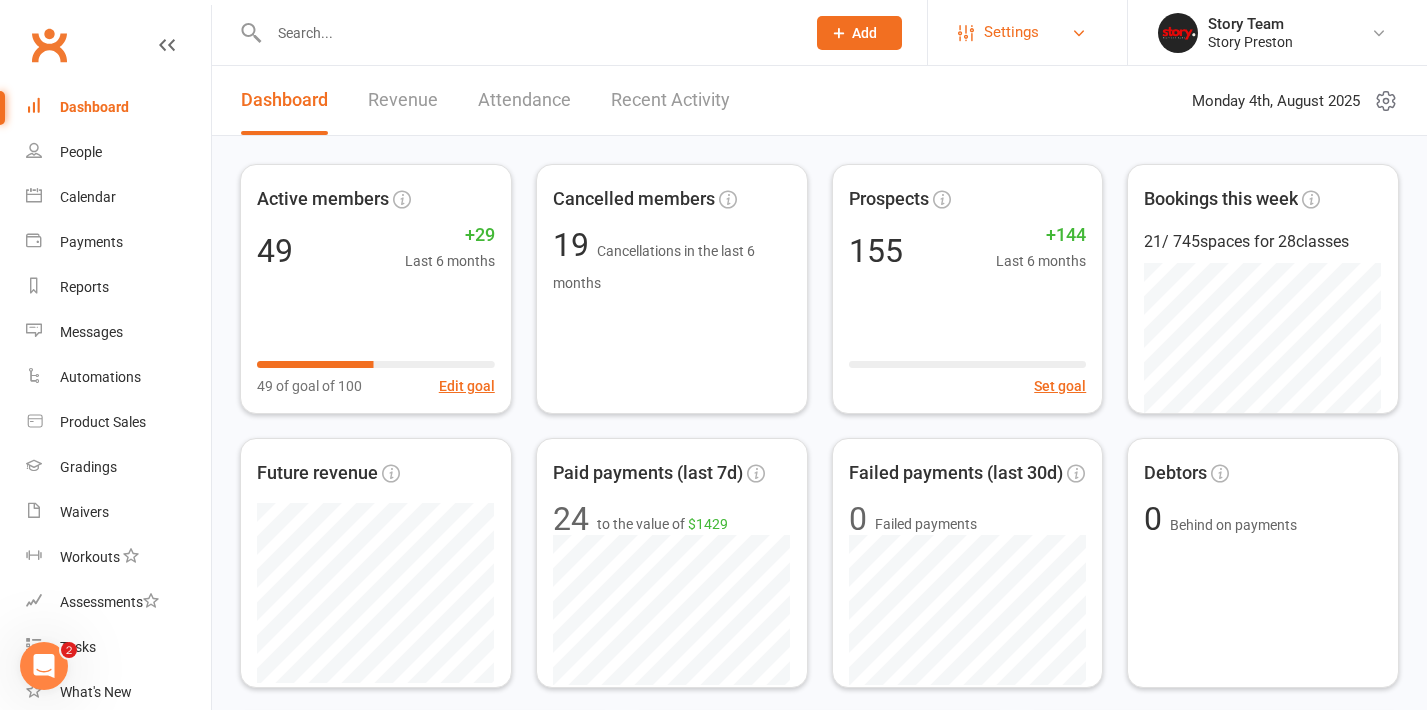 click on "Settings" at bounding box center (1011, 32) 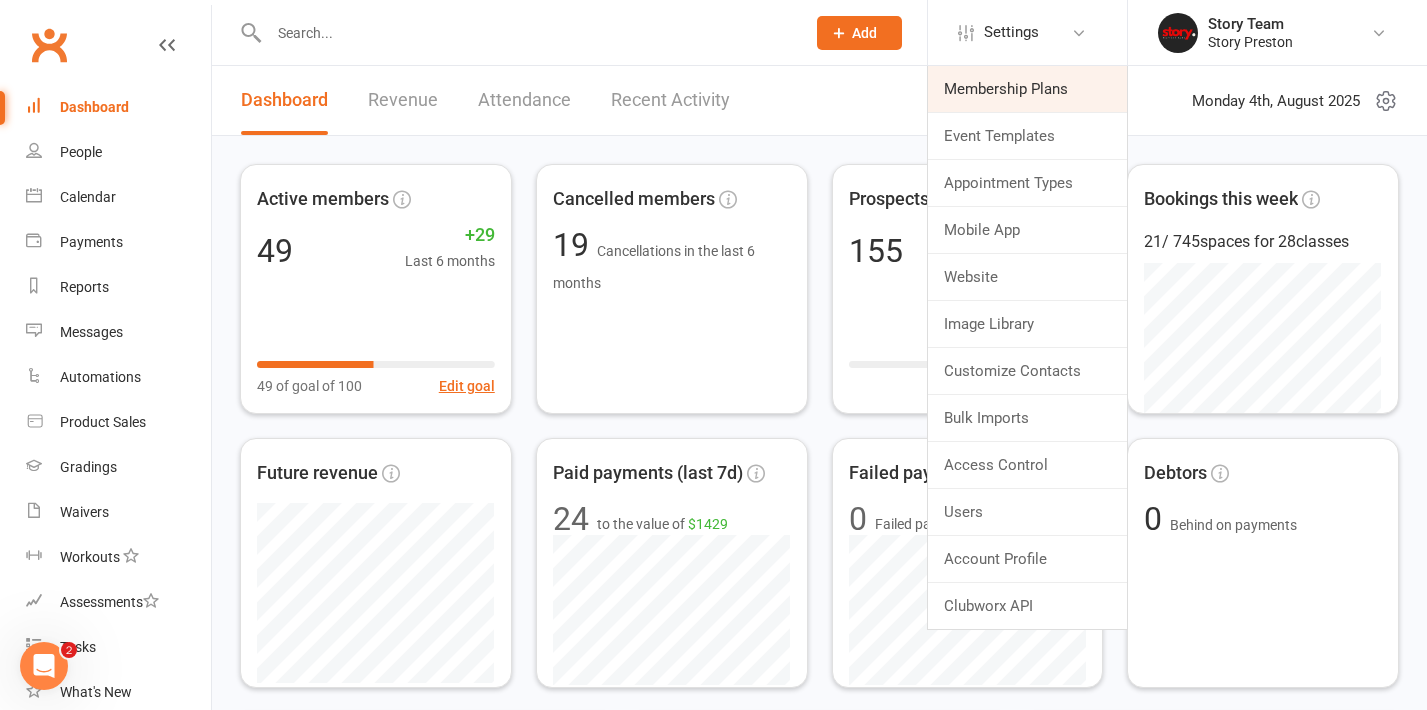 click on "Membership Plans" at bounding box center [1027, 89] 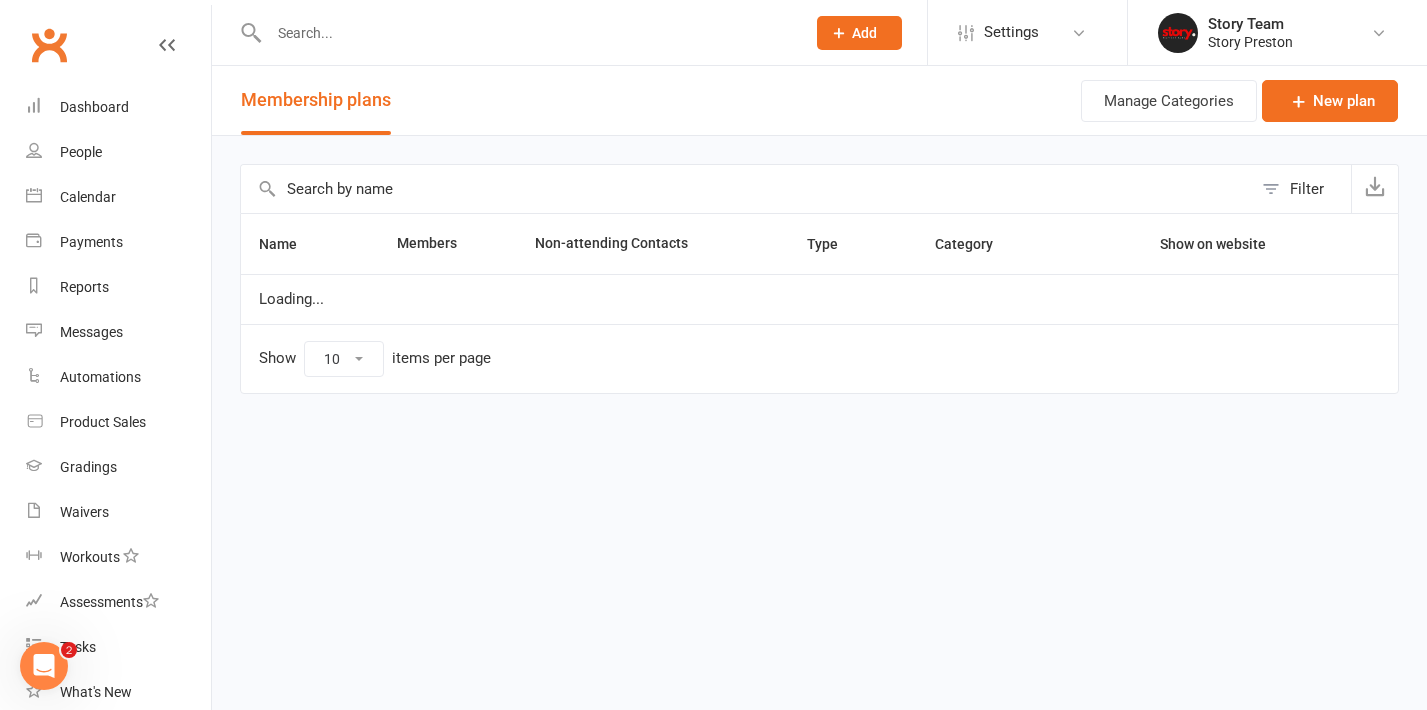 select on "25" 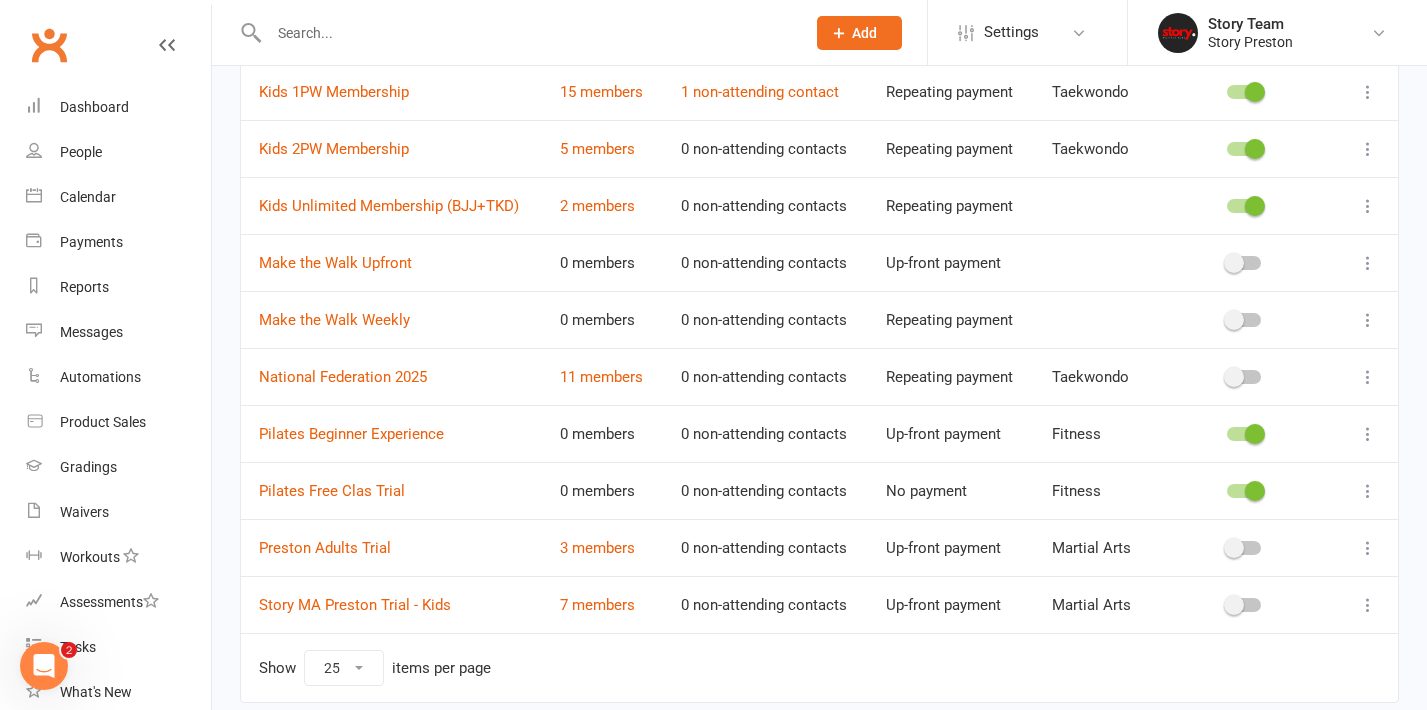 scroll, scrollTop: 389, scrollLeft: 0, axis: vertical 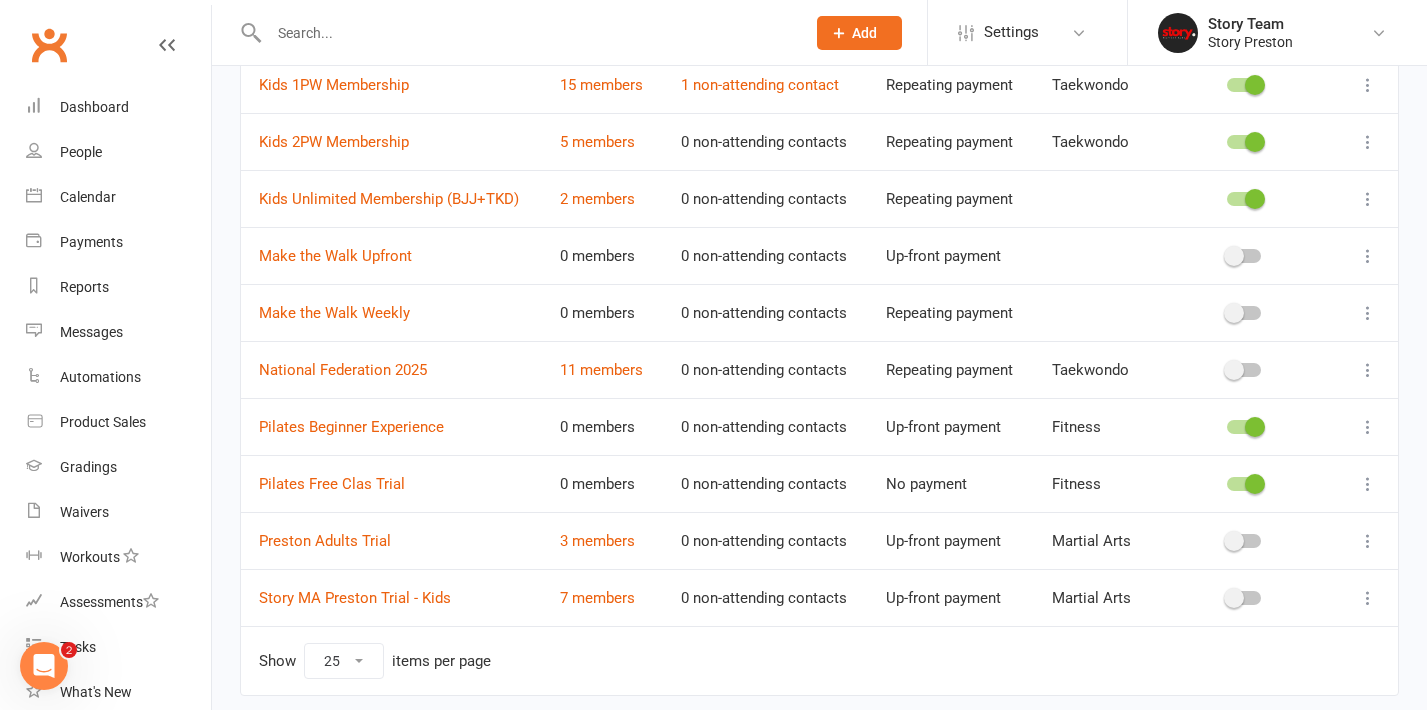 click at bounding box center [1368, 598] 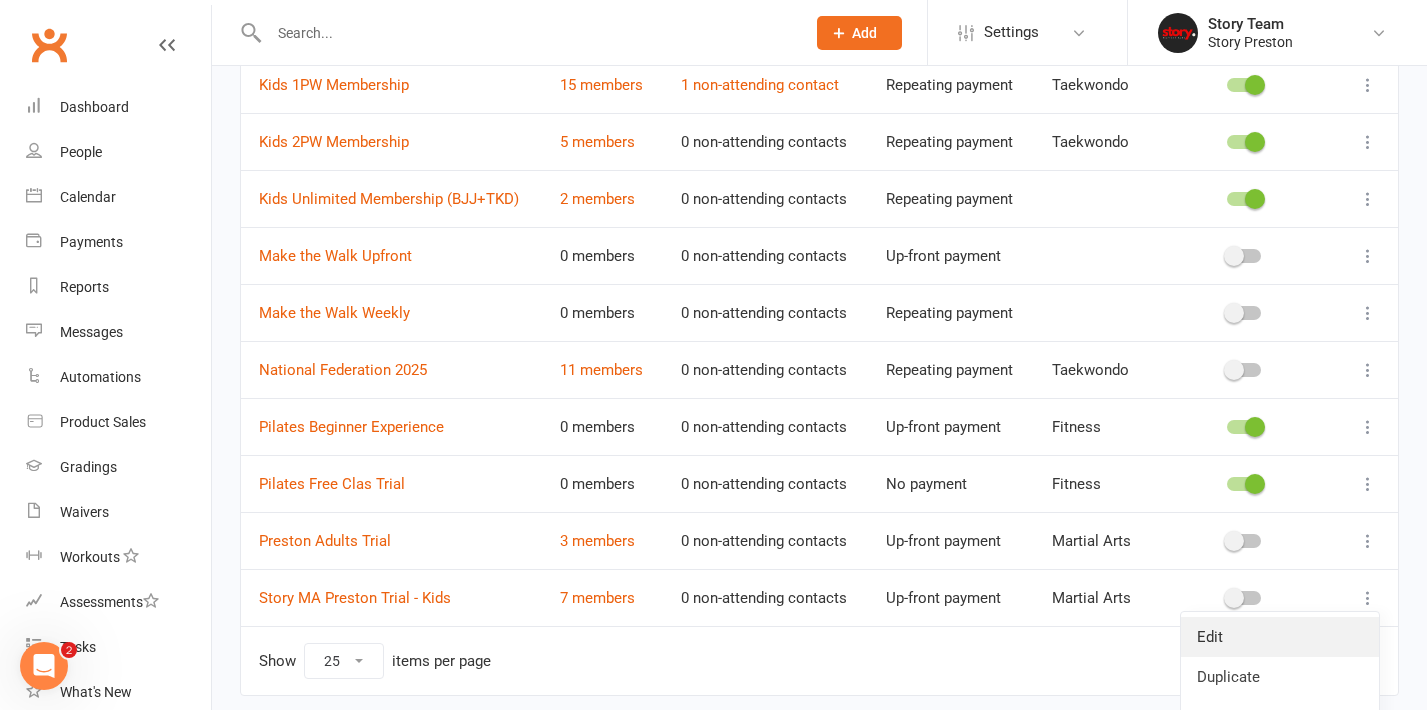 click on "Edit" at bounding box center [1280, 637] 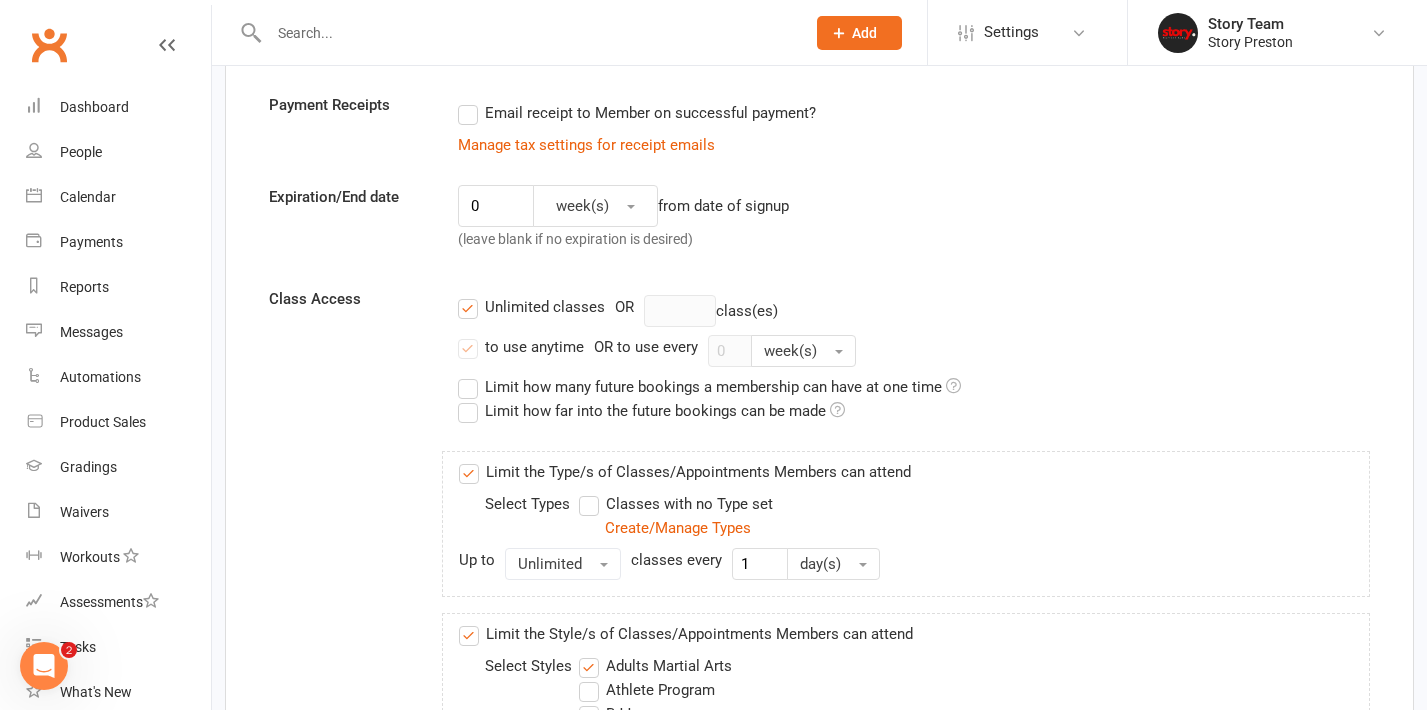 scroll, scrollTop: 0, scrollLeft: 0, axis: both 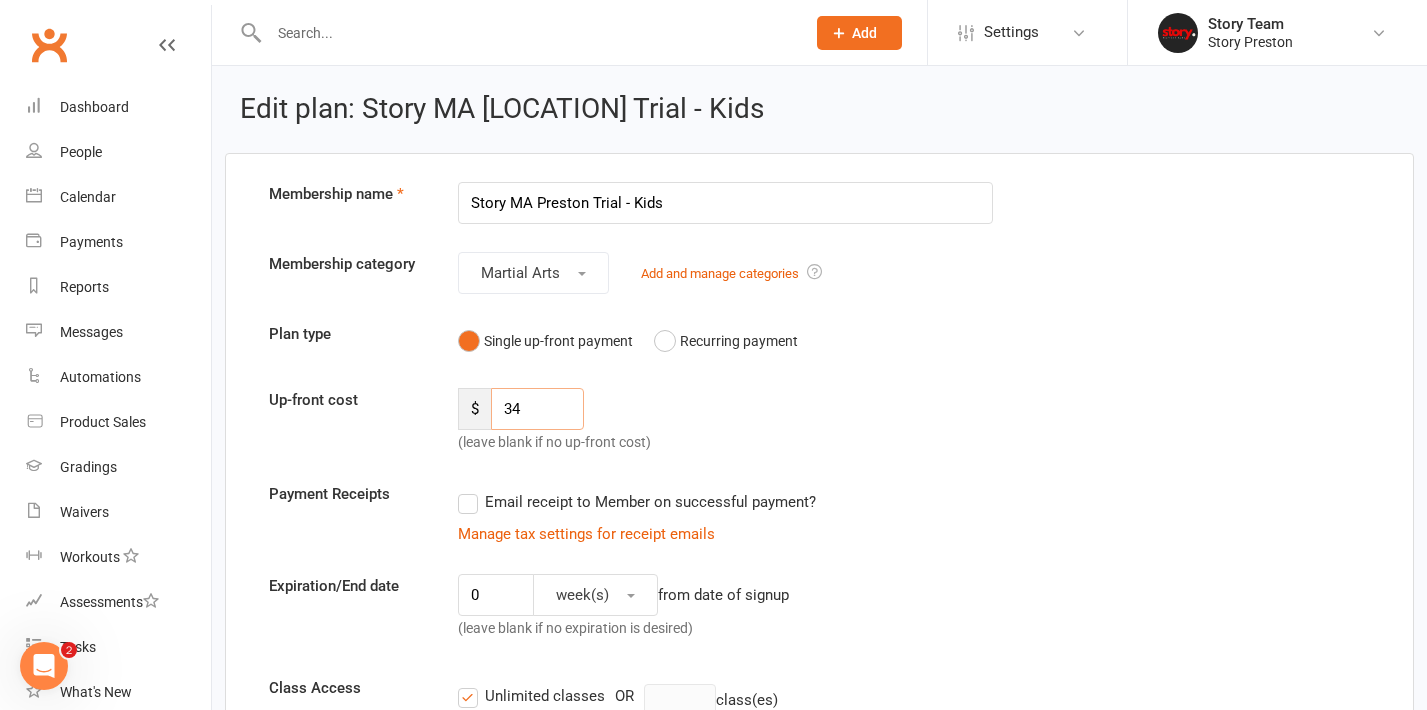click on "34" at bounding box center (537, 409) 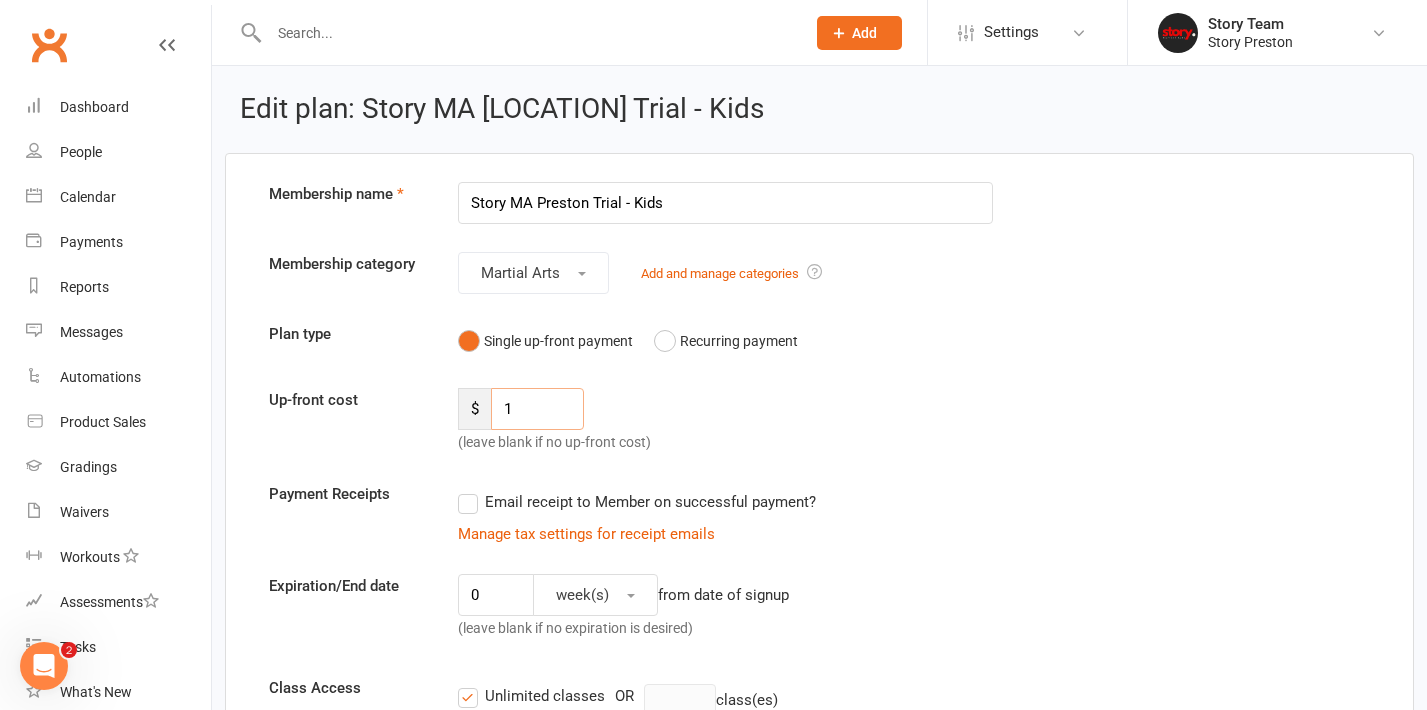 type on "1" 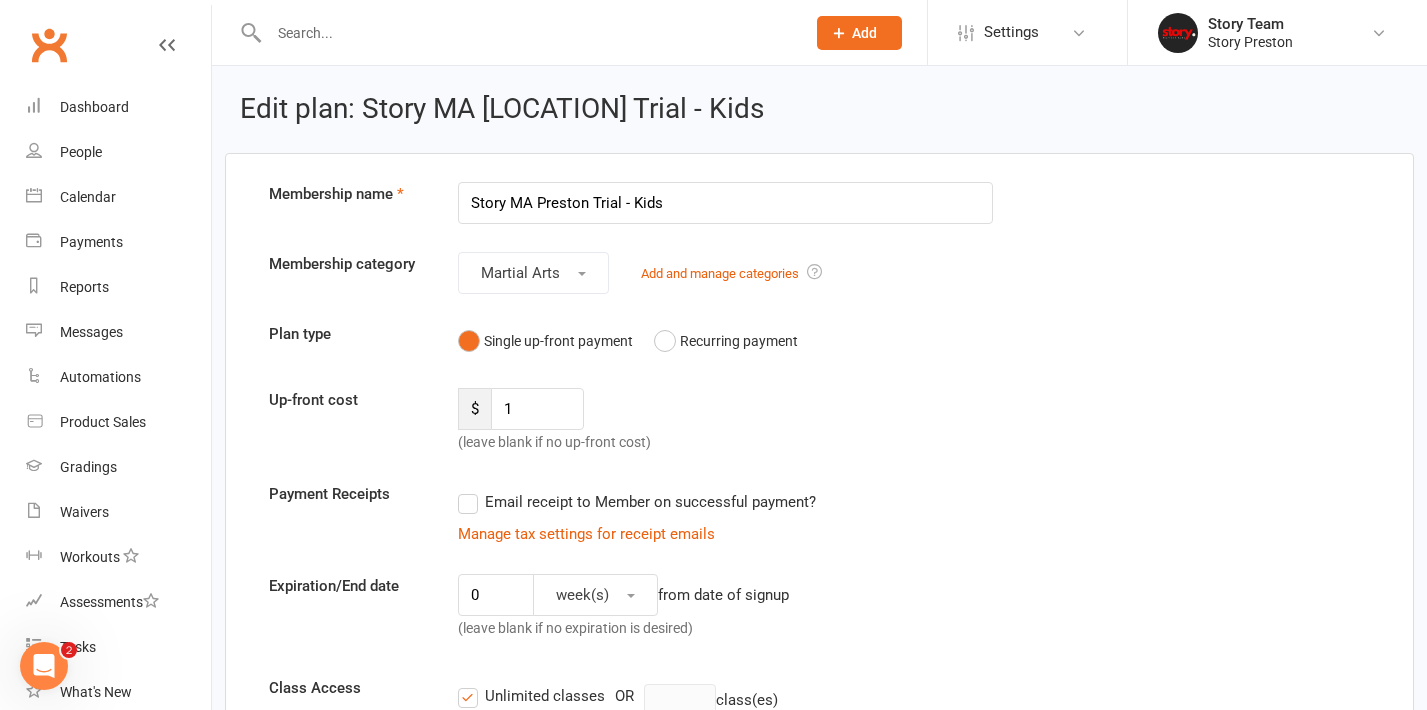 click on "Up-front cost $ 1 (leave blank if no up-front cost)" at bounding box center (819, 421) 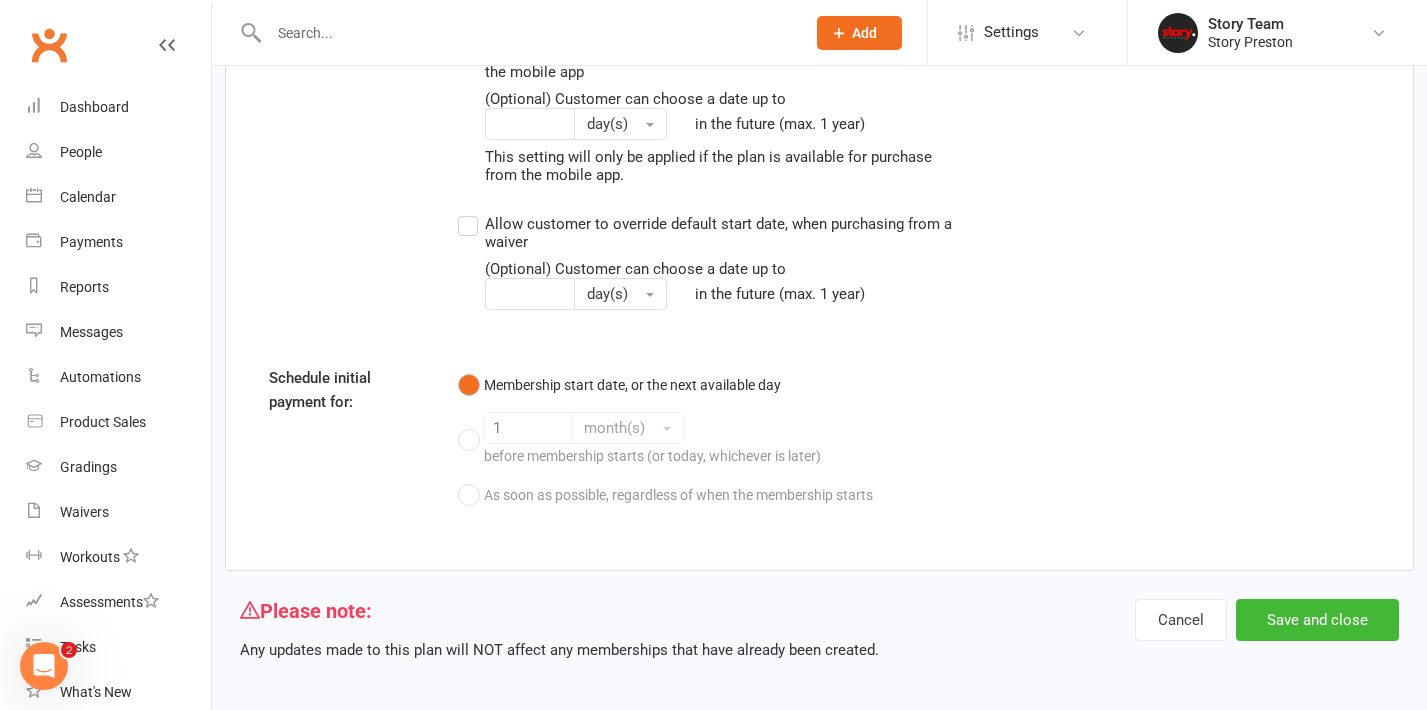 scroll, scrollTop: 2721, scrollLeft: 0, axis: vertical 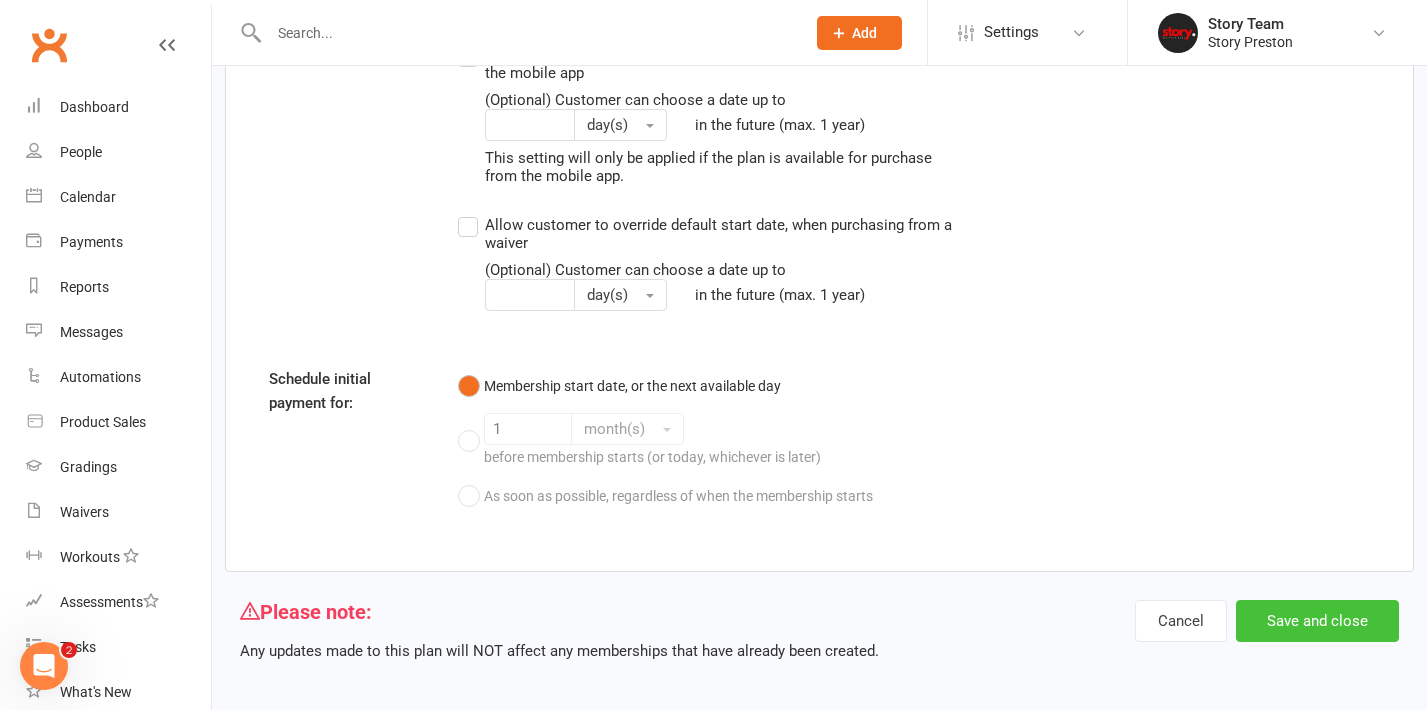 click on "Save and close" at bounding box center (1317, 621) 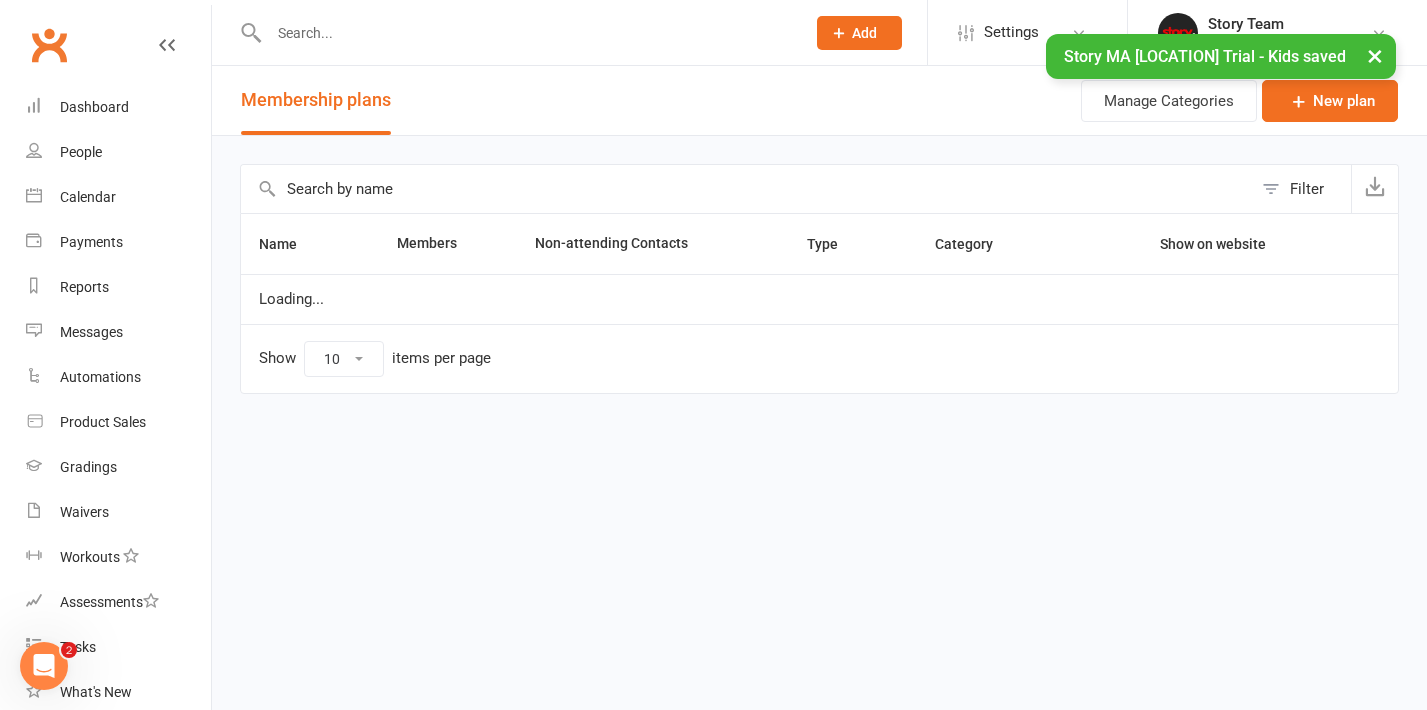 select on "25" 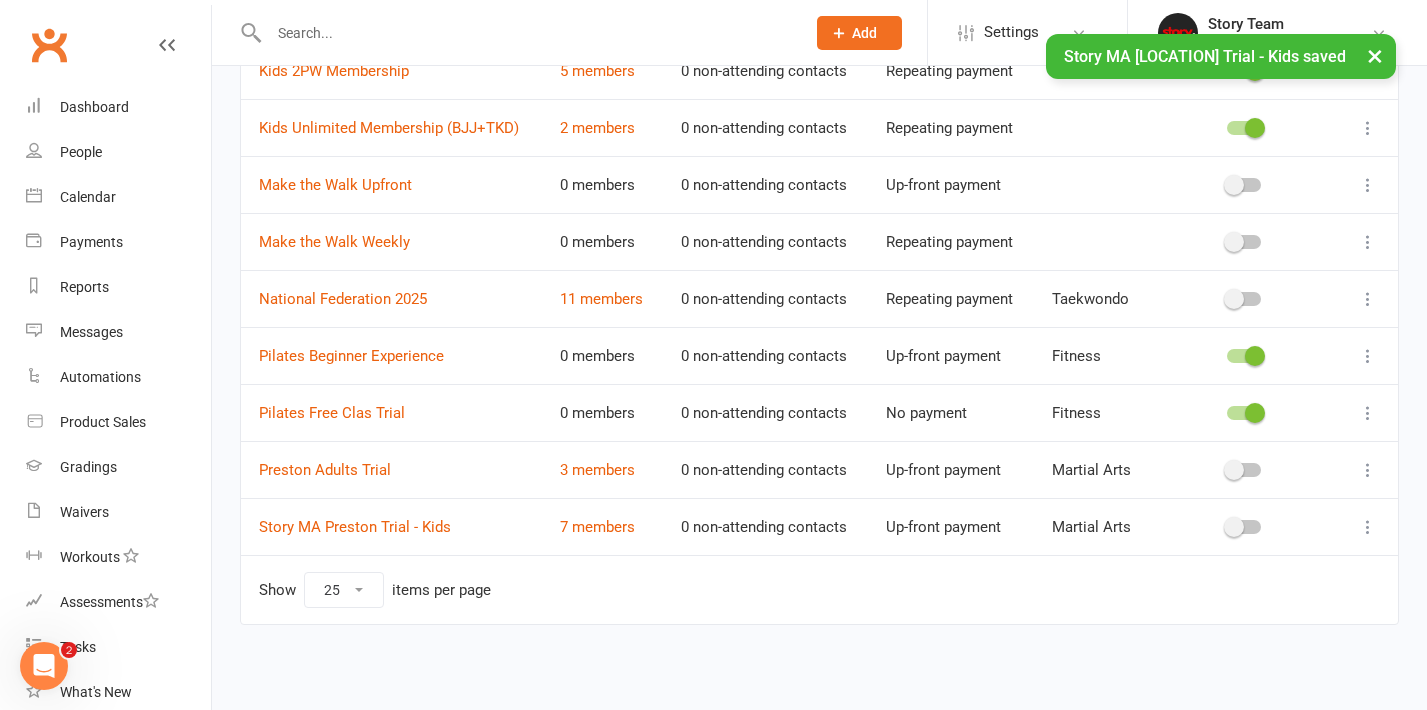scroll, scrollTop: 477, scrollLeft: 0, axis: vertical 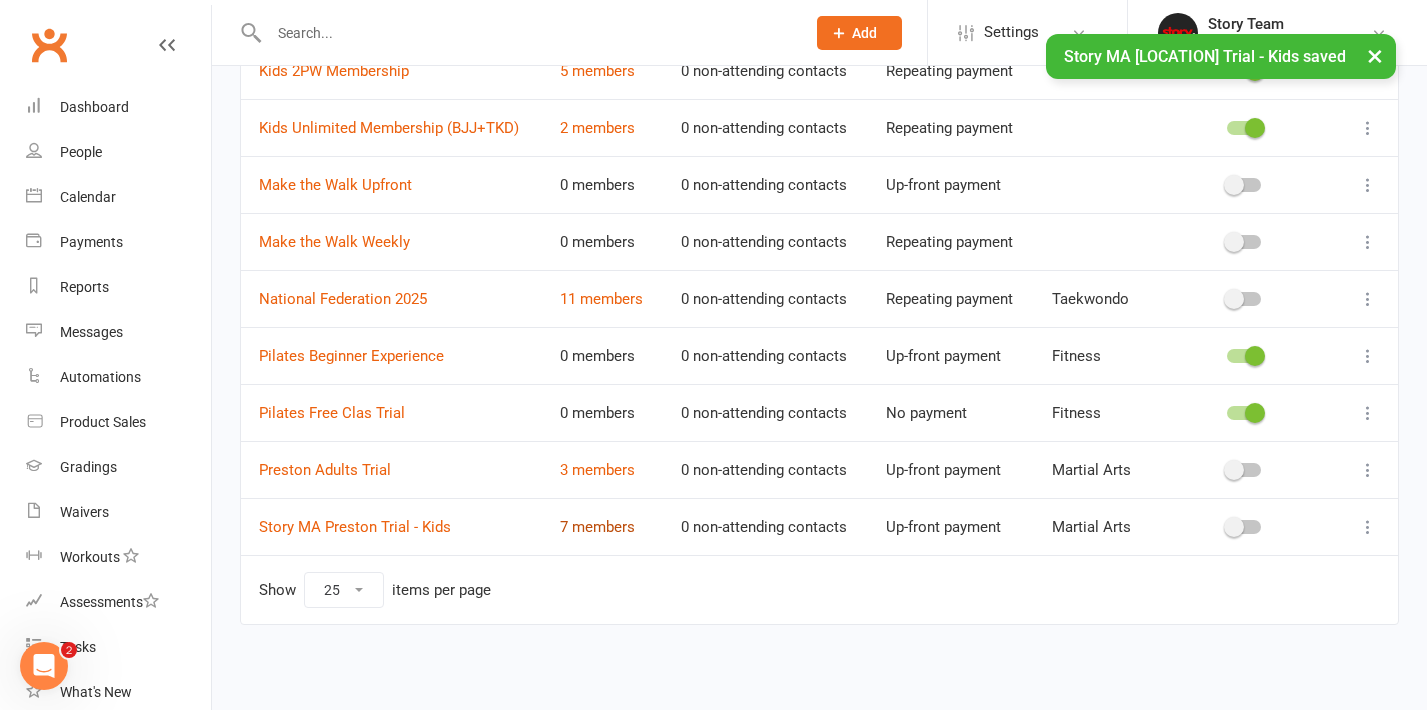 click on "7 members" at bounding box center [597, 527] 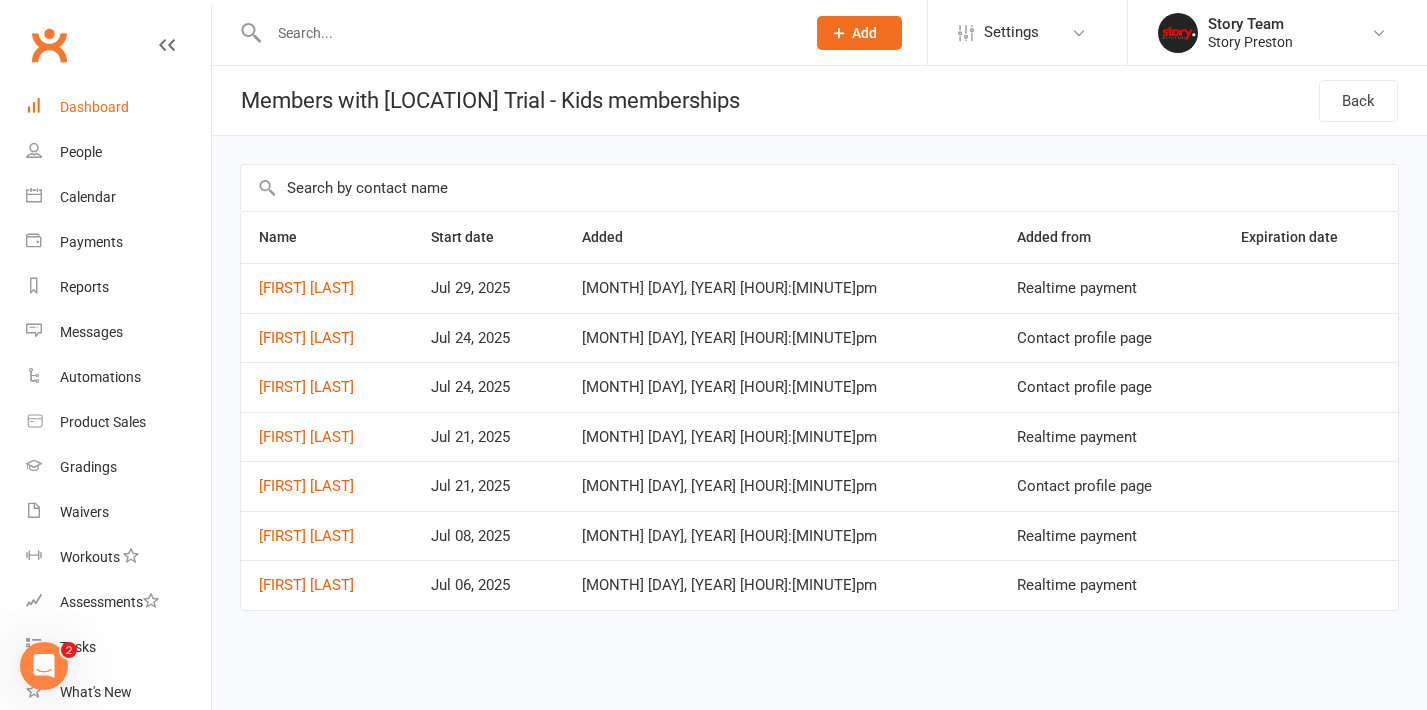 click on "Dashboard" at bounding box center (118, 107) 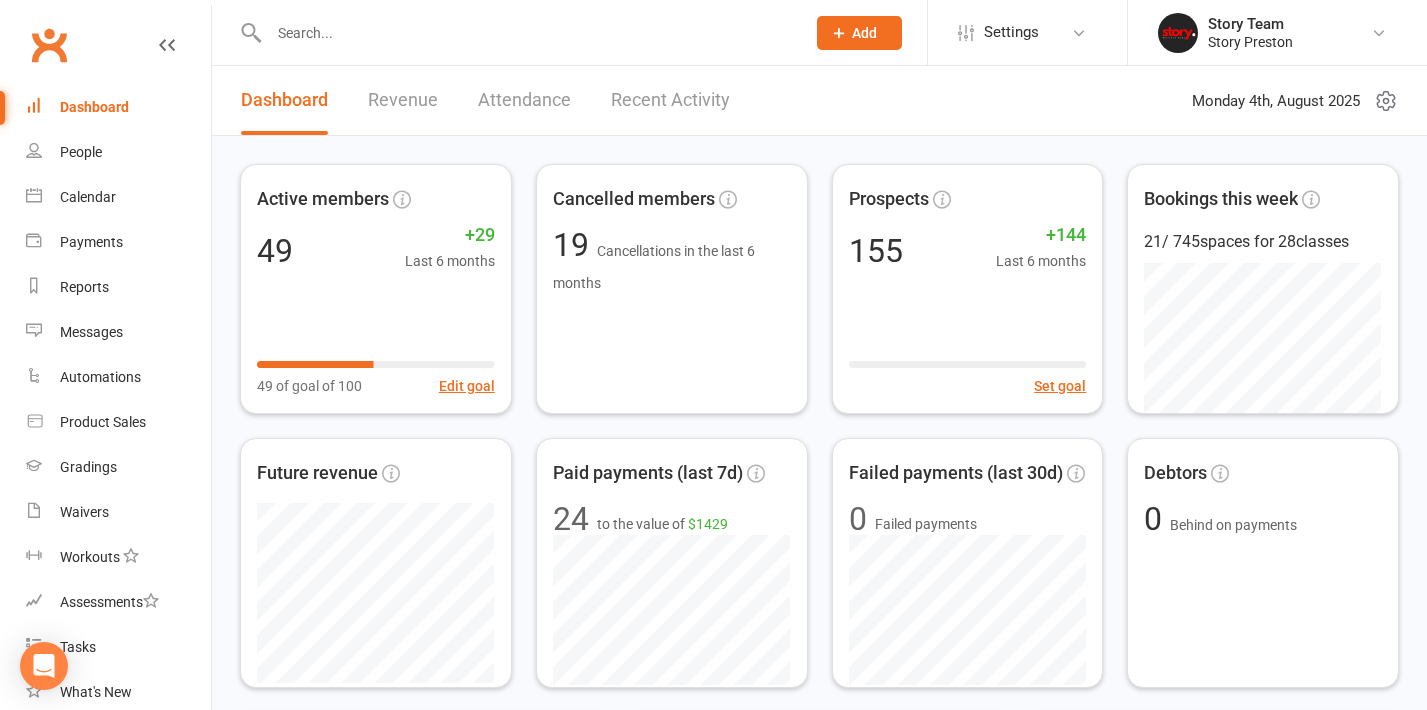 scroll, scrollTop: 0, scrollLeft: 0, axis: both 